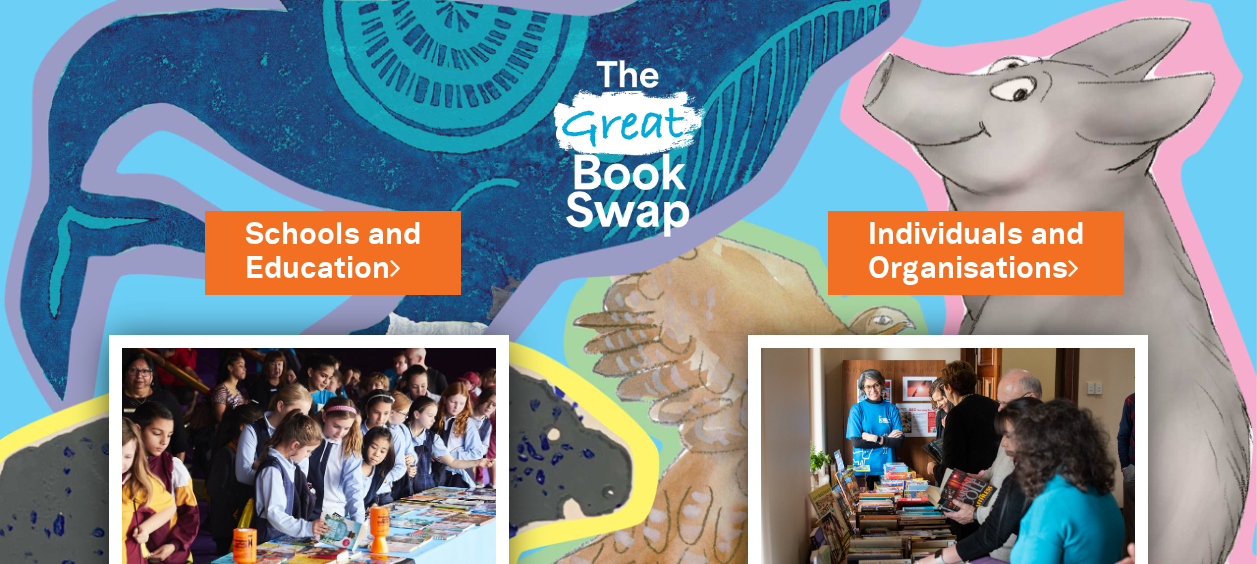 scroll, scrollTop: 0, scrollLeft: 0, axis: both 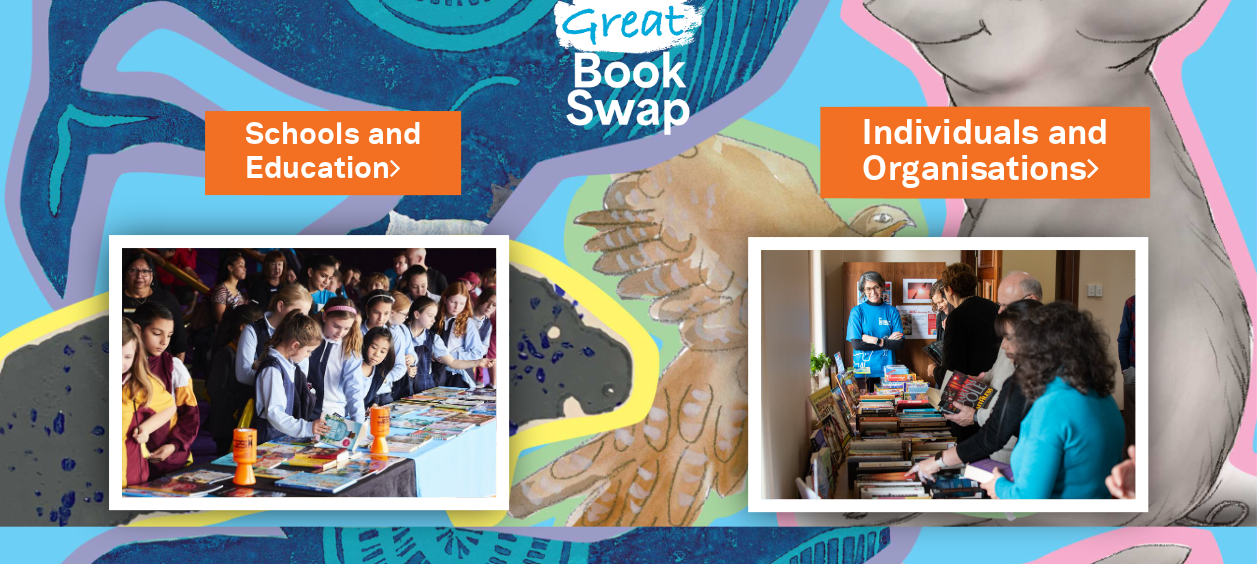 click on "Individuals and Organisations" at bounding box center (985, 152) 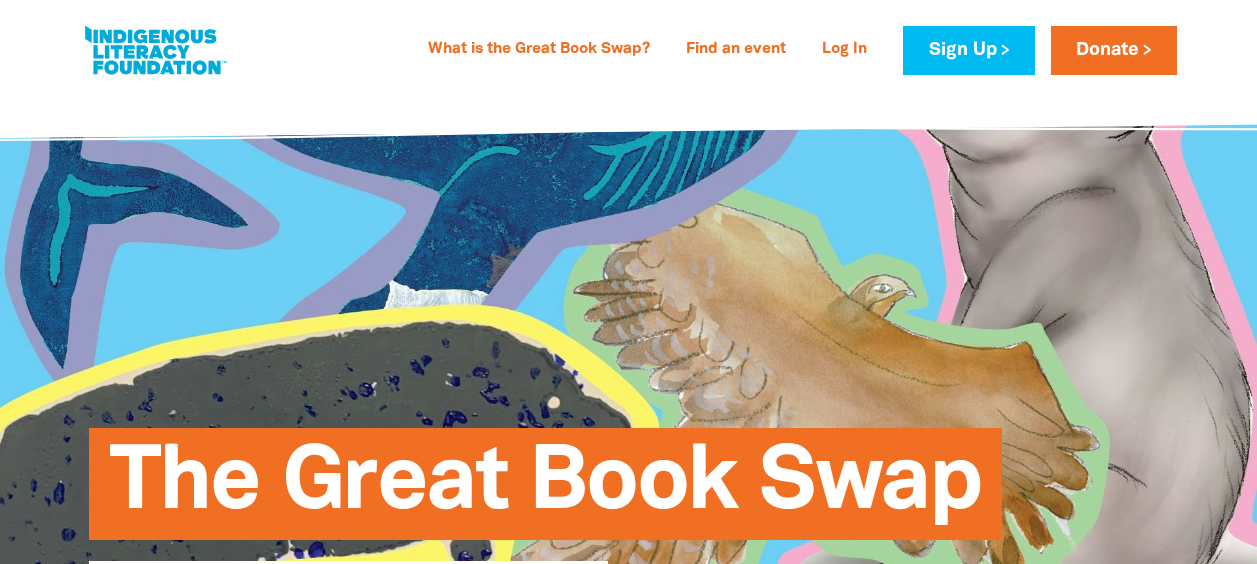 select on "AU" 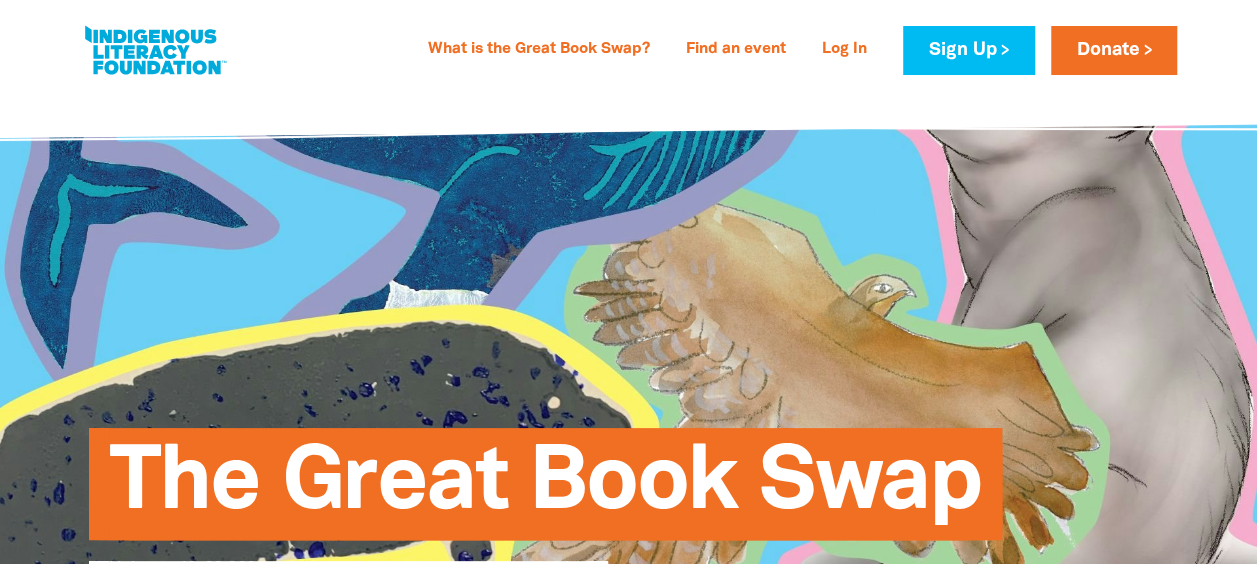 scroll, scrollTop: 0, scrollLeft: 0, axis: both 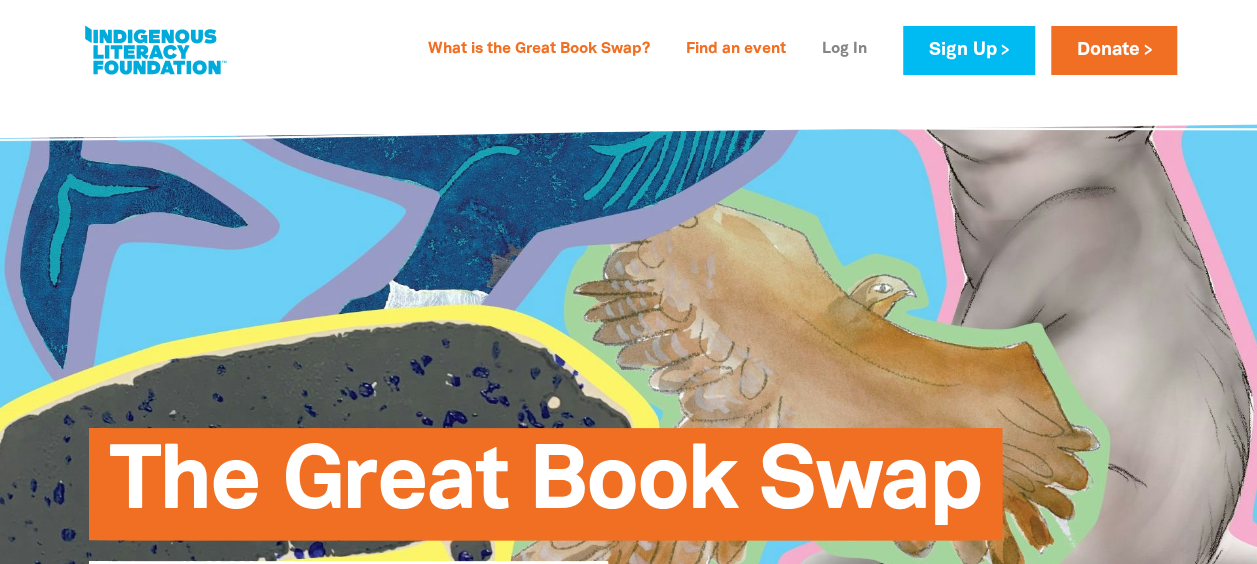 click on "Log In" at bounding box center [844, 50] 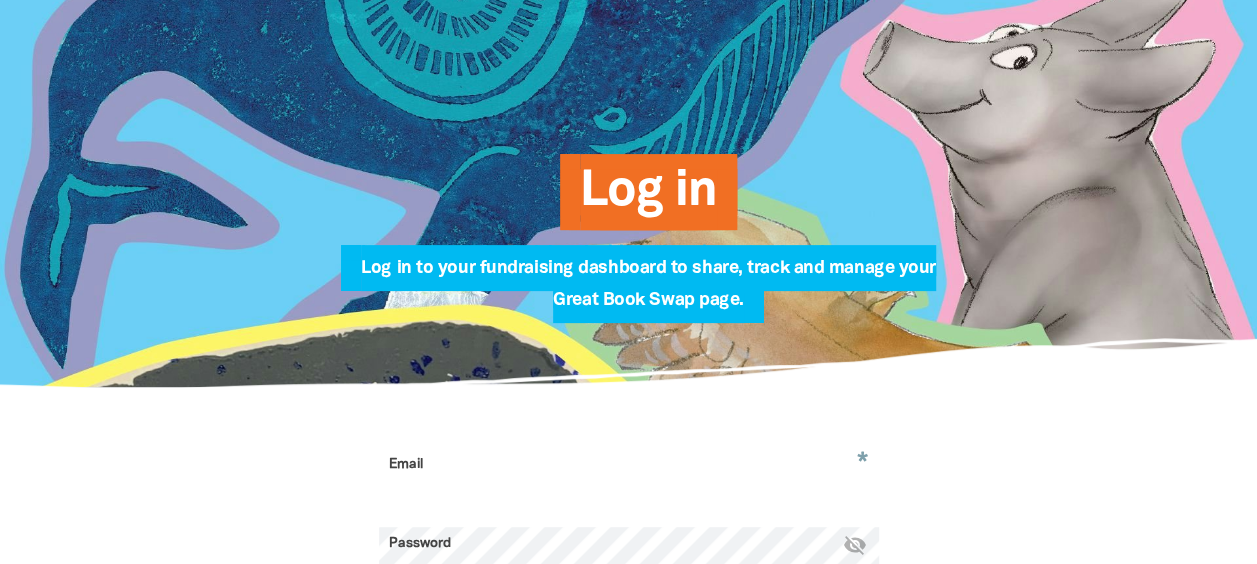scroll, scrollTop: 300, scrollLeft: 0, axis: vertical 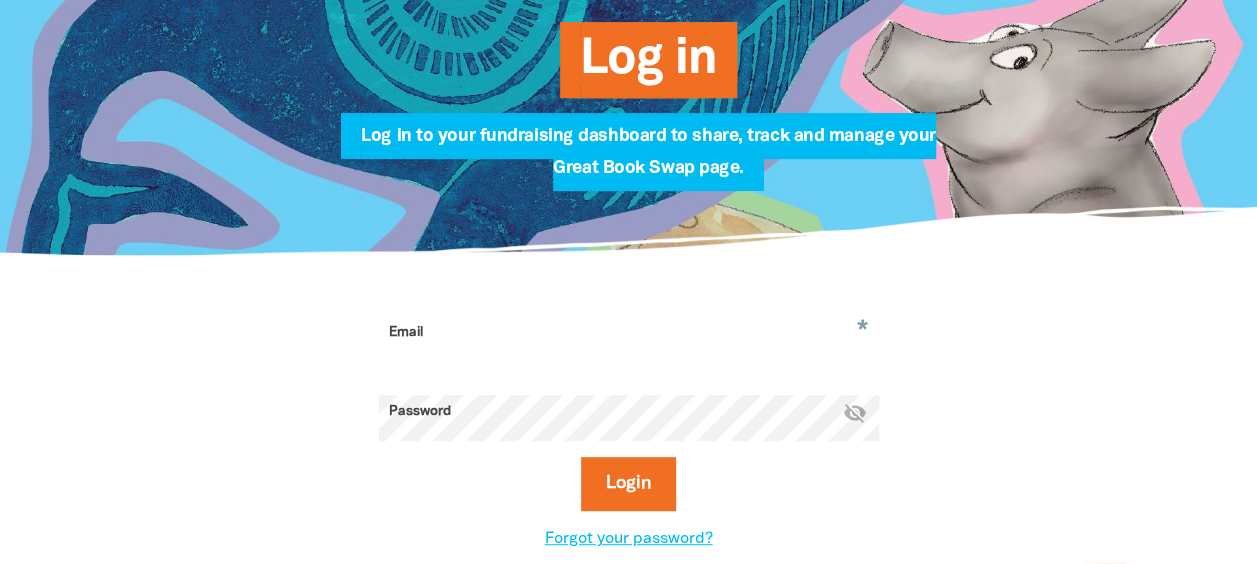 click on "Email" at bounding box center (629, 347) 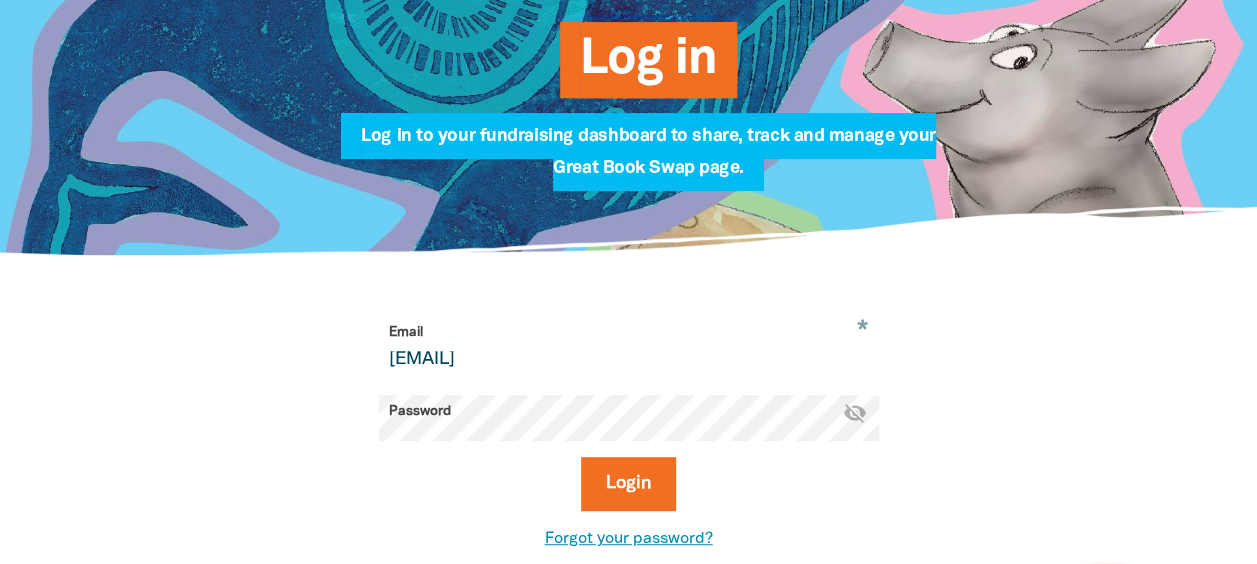 click on "Forgot your password?" at bounding box center [629, 539] 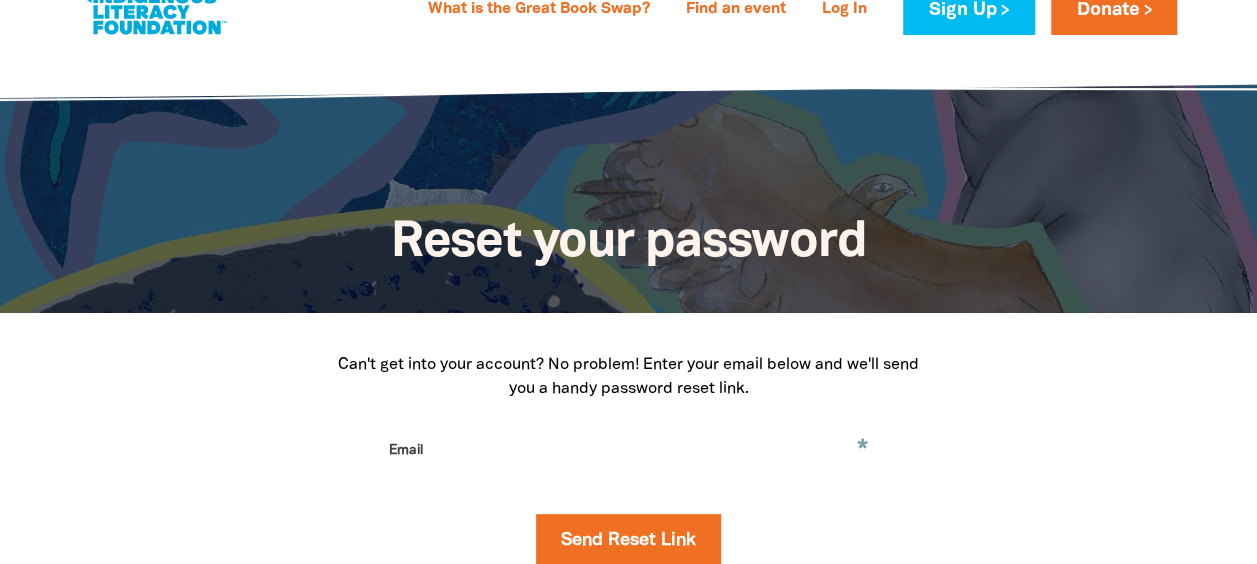 scroll, scrollTop: 100, scrollLeft: 0, axis: vertical 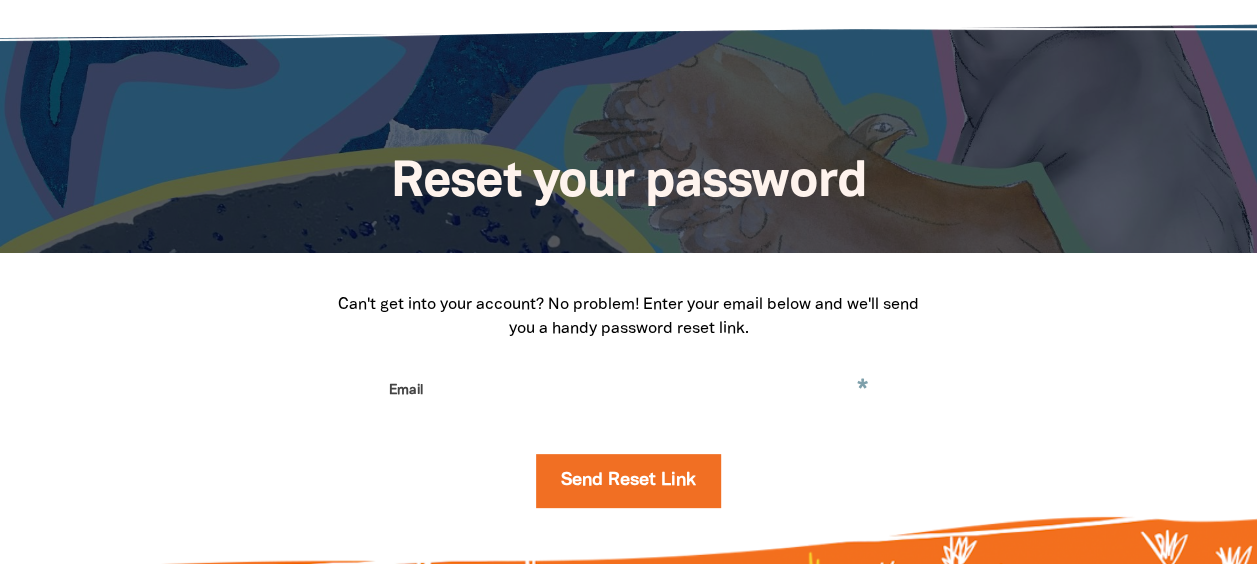 click on "Email" at bounding box center (629, 405) 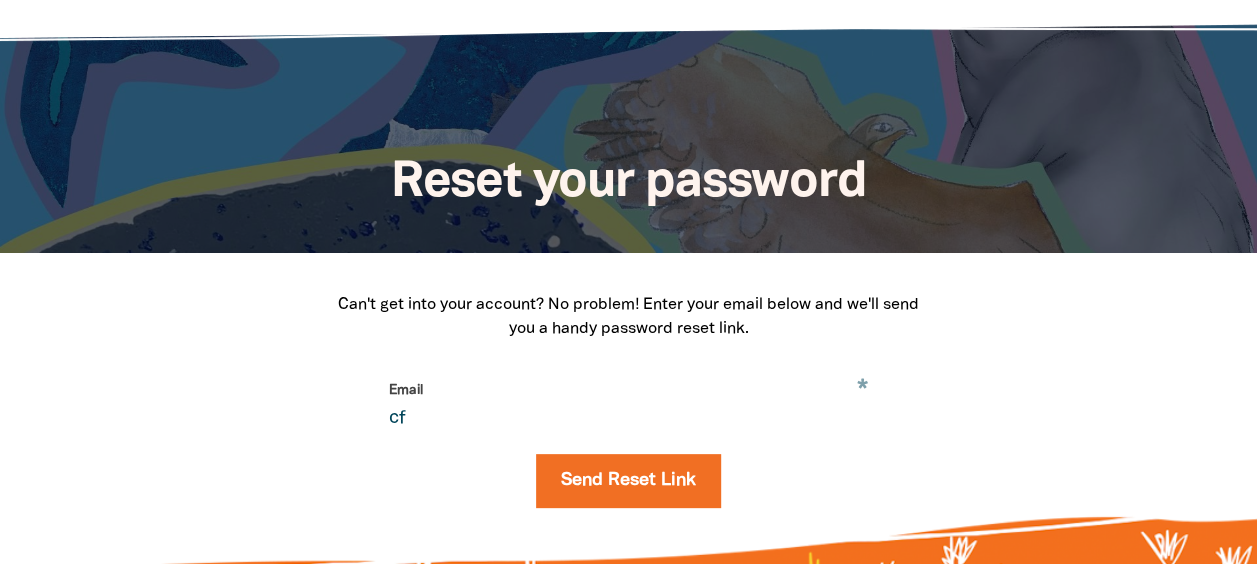 type on "[EMAIL]" 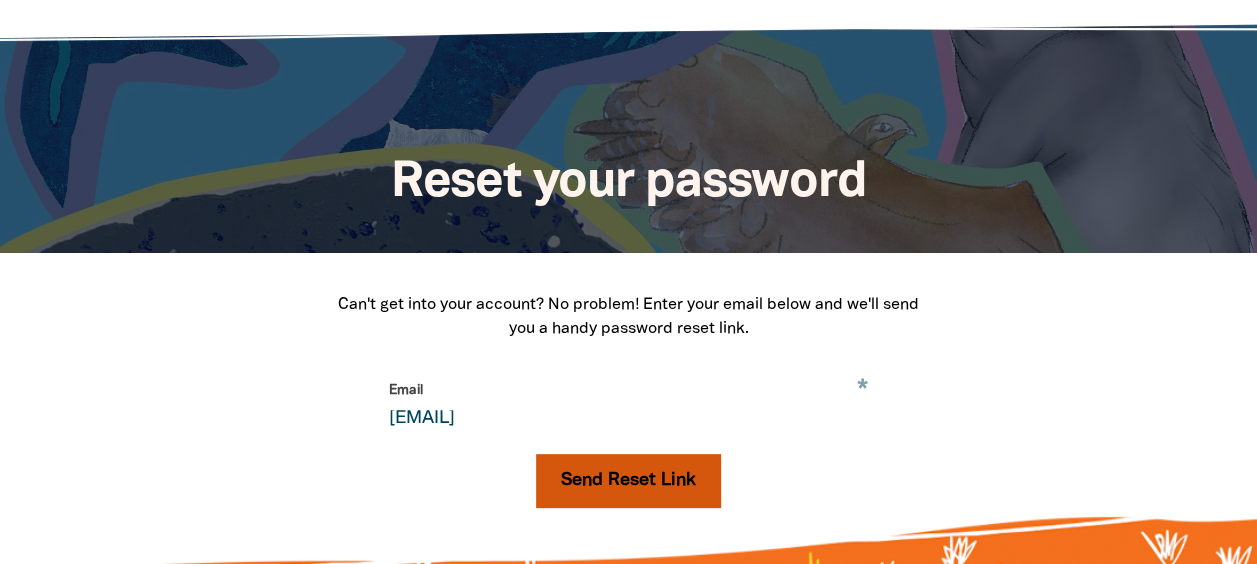 click on "Send Reset Link" at bounding box center [628, 481] 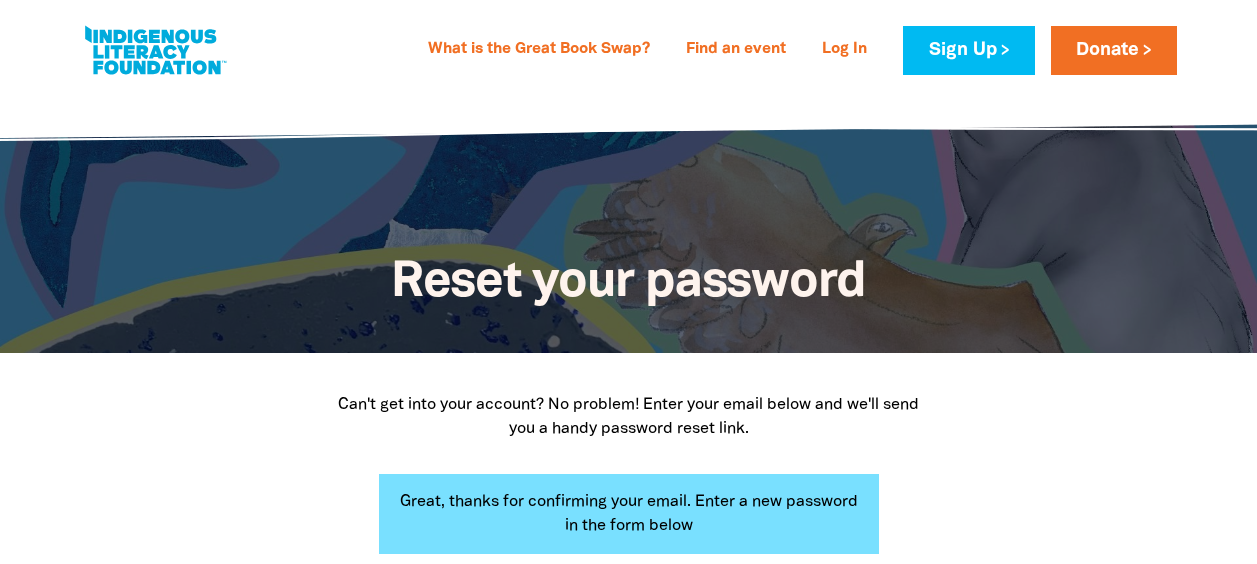scroll, scrollTop: 0, scrollLeft: 0, axis: both 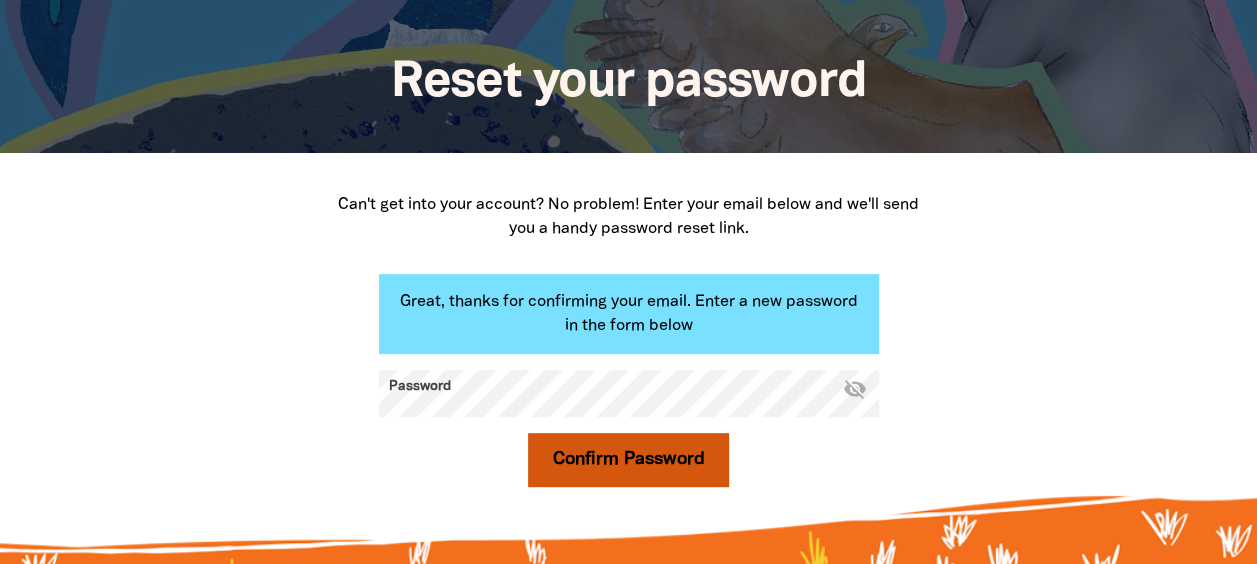 click on "Confirm Password" at bounding box center (629, 460) 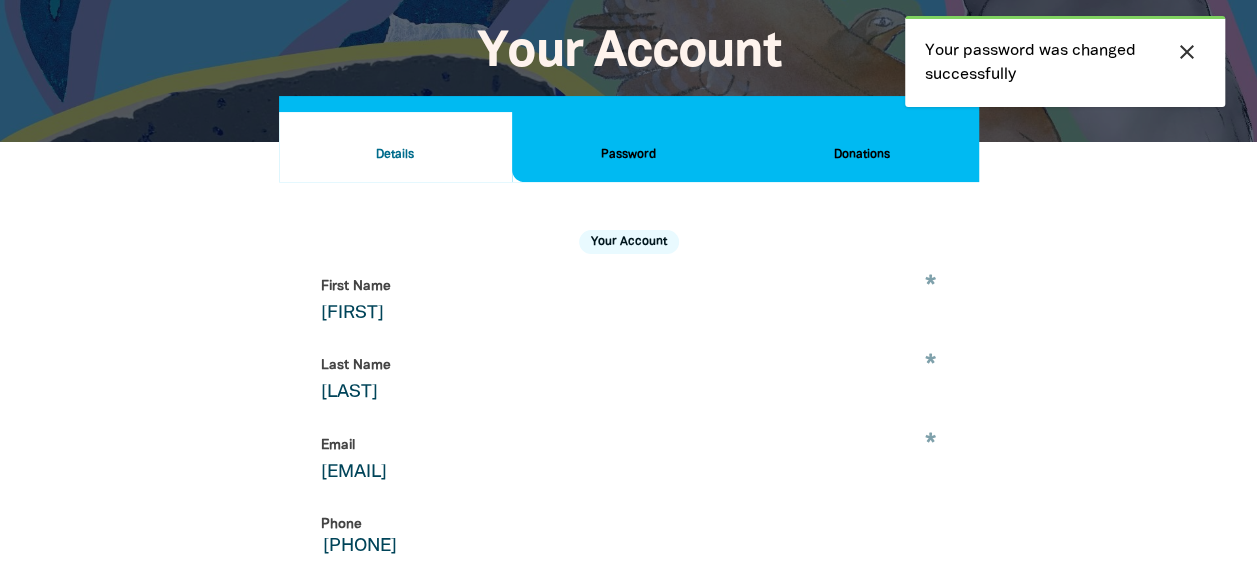 scroll, scrollTop: 0, scrollLeft: 0, axis: both 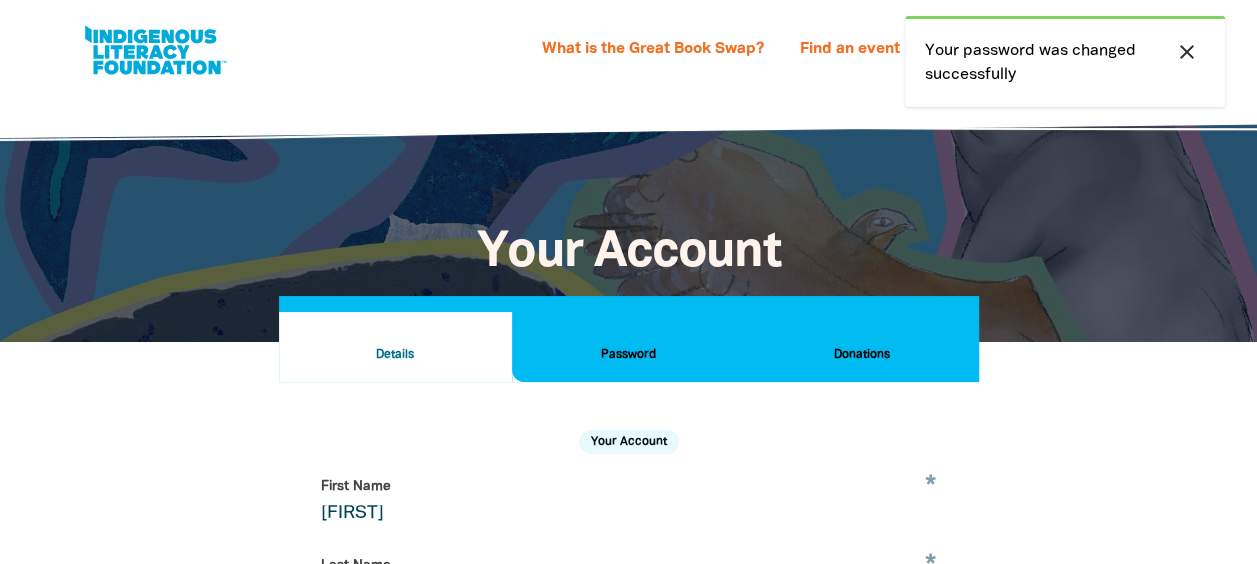 select on "AU" 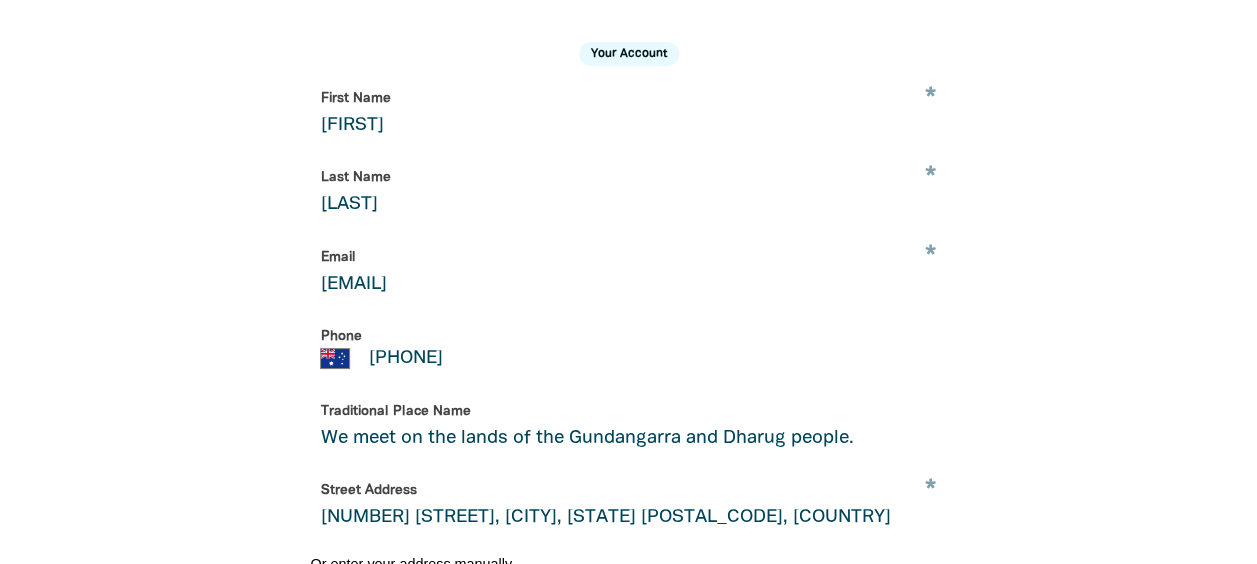 scroll, scrollTop: 347, scrollLeft: 0, axis: vertical 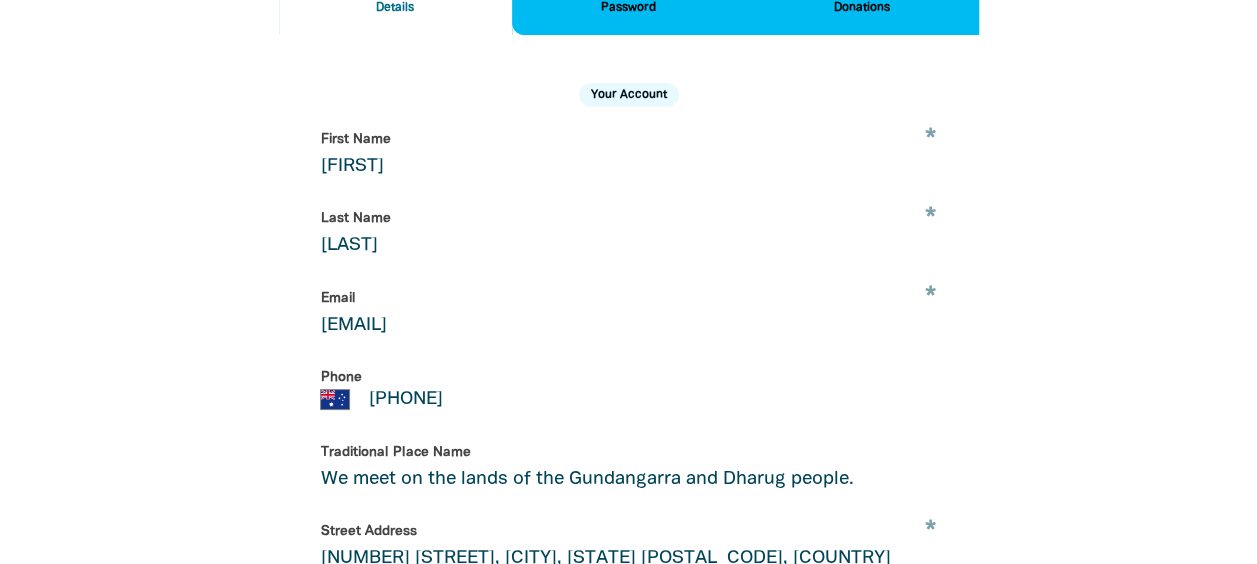 click on "Update details" at bounding box center [628, 658] 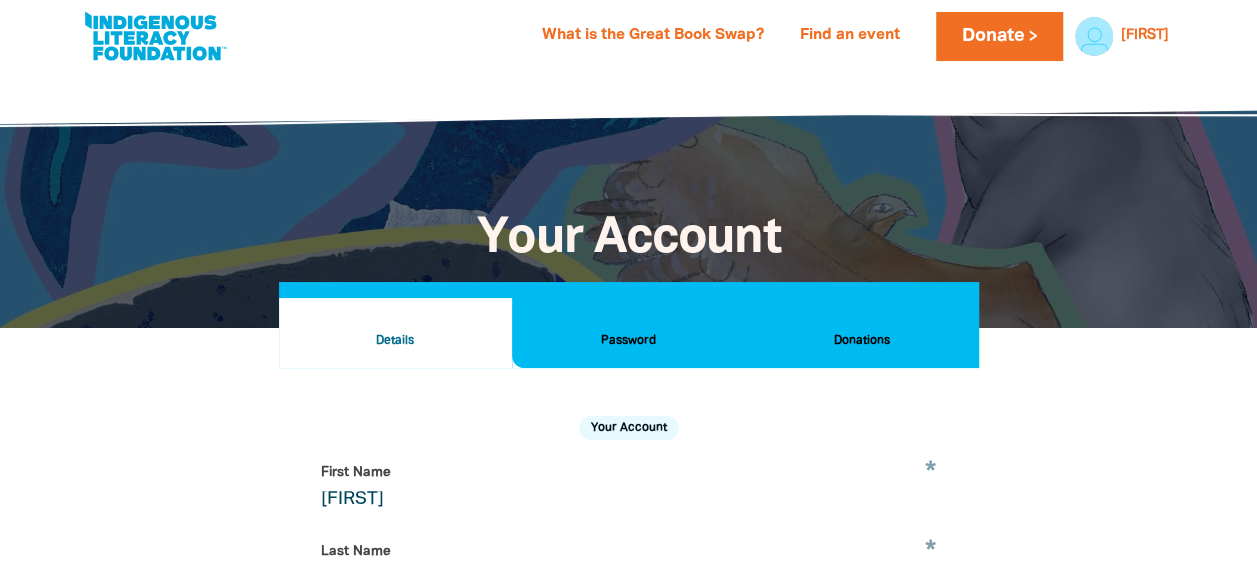 scroll, scrollTop: 0, scrollLeft: 0, axis: both 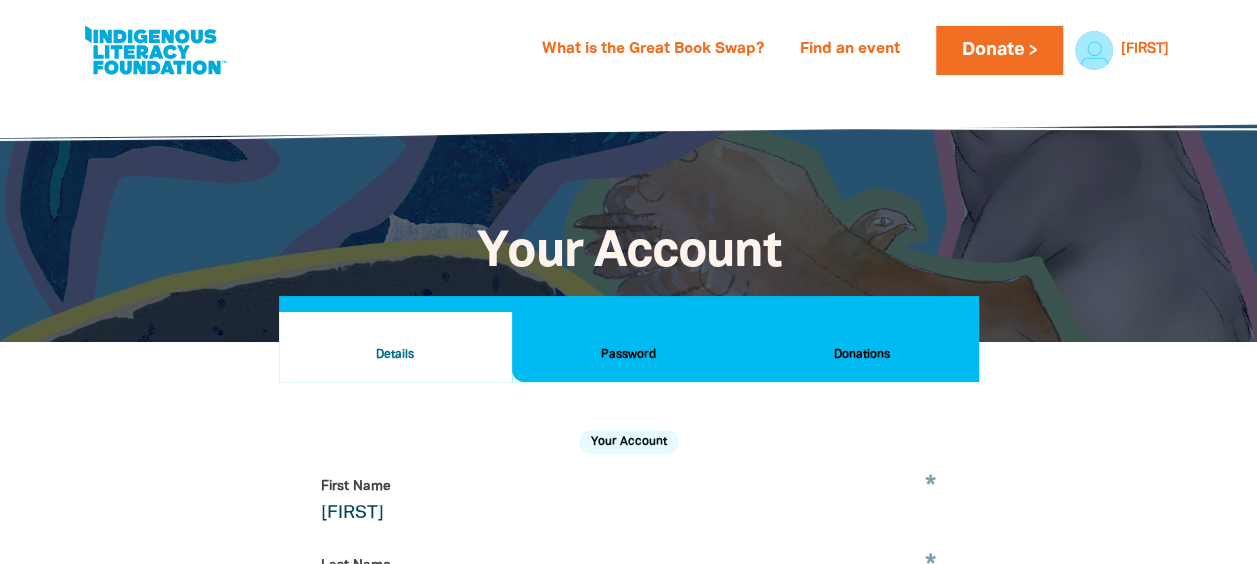 click on "Donations" at bounding box center [861, 355] 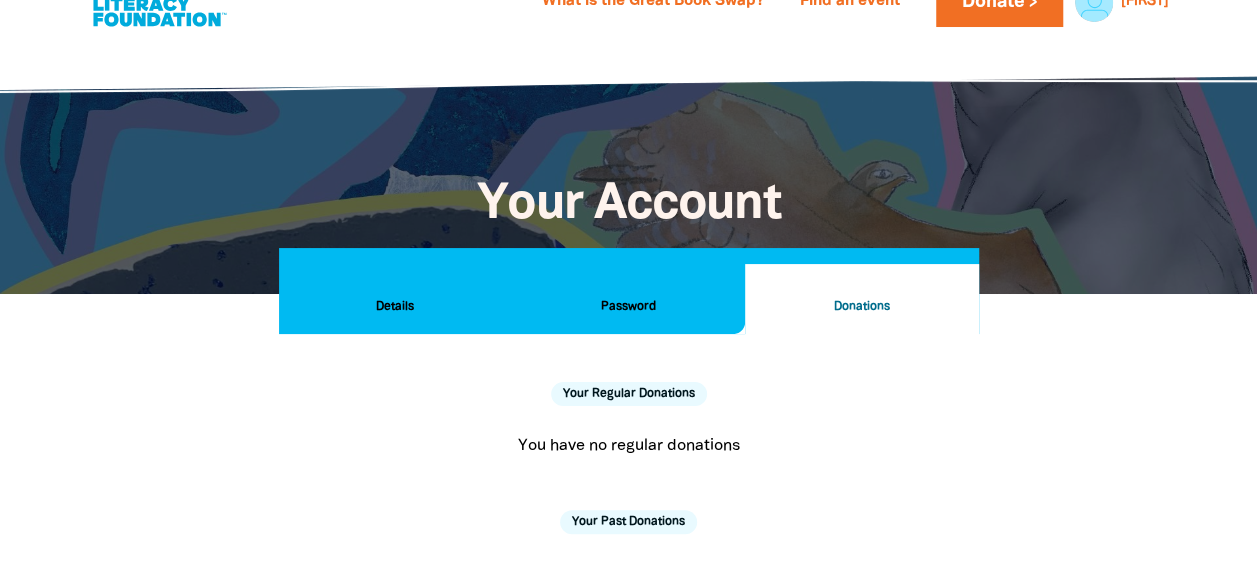 scroll, scrollTop: 0, scrollLeft: 0, axis: both 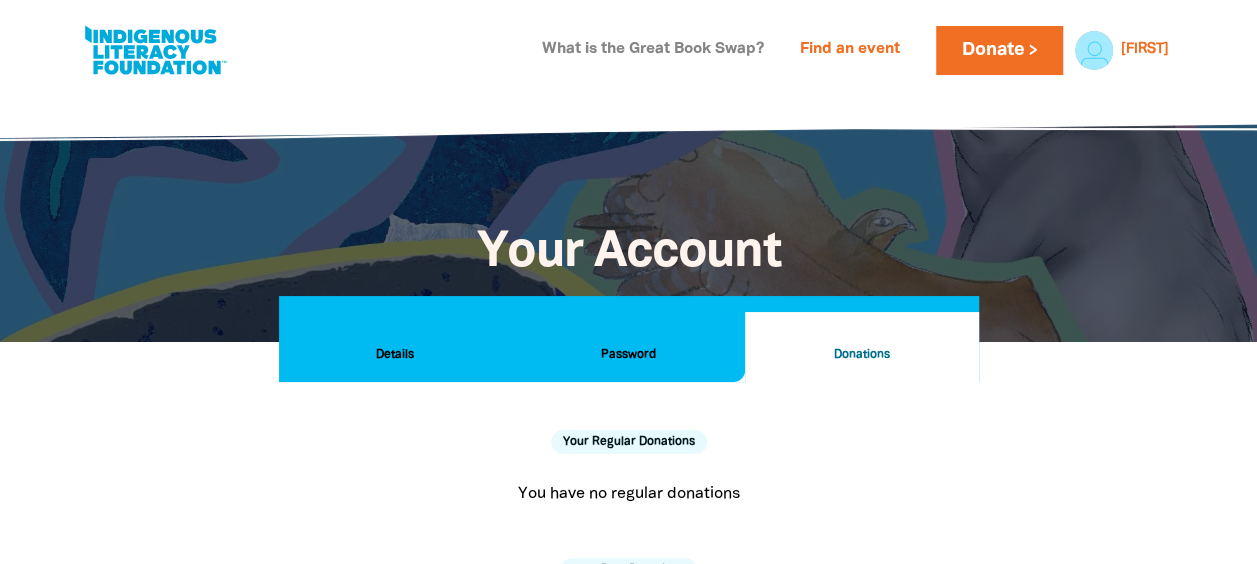 click on "What is the Great Book Swap?" at bounding box center [653, 50] 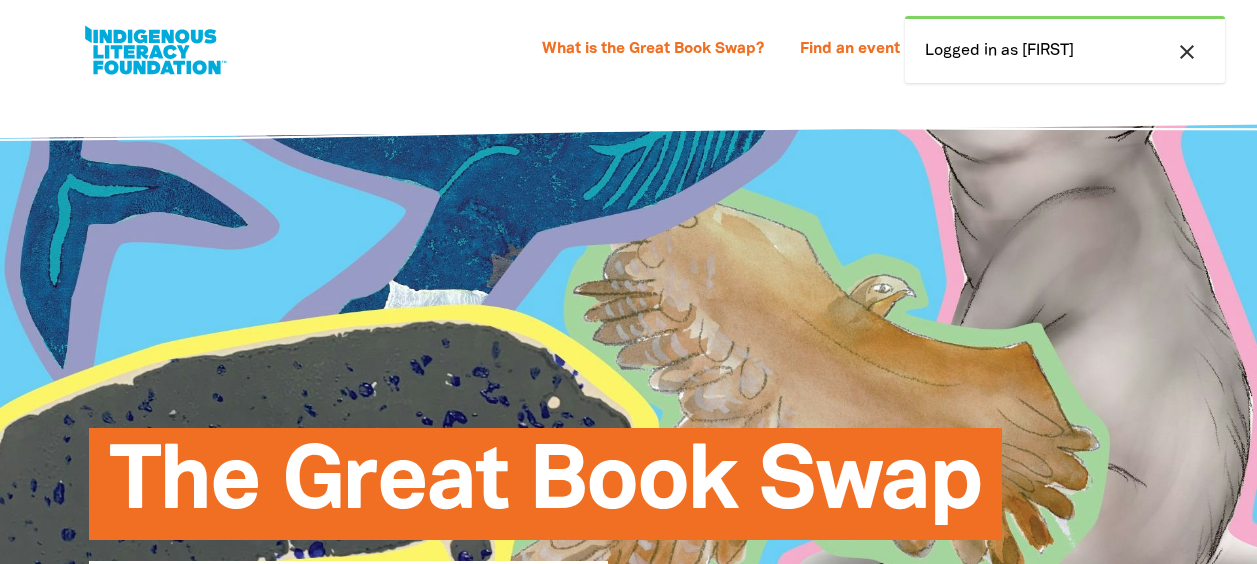 select on "AU" 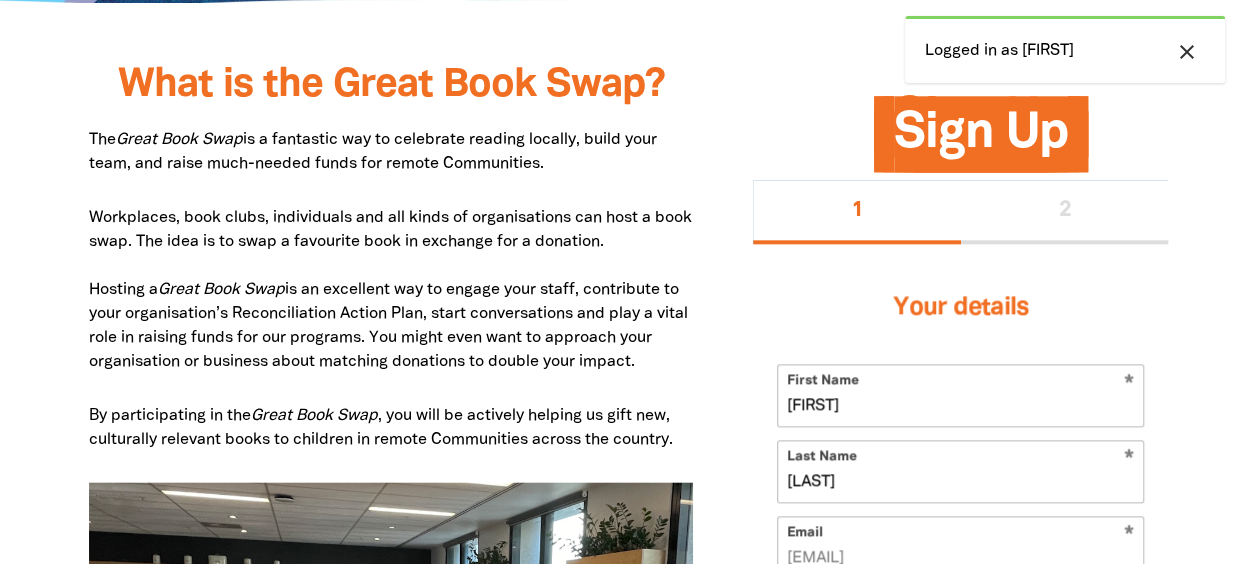 scroll, scrollTop: 0, scrollLeft: 0, axis: both 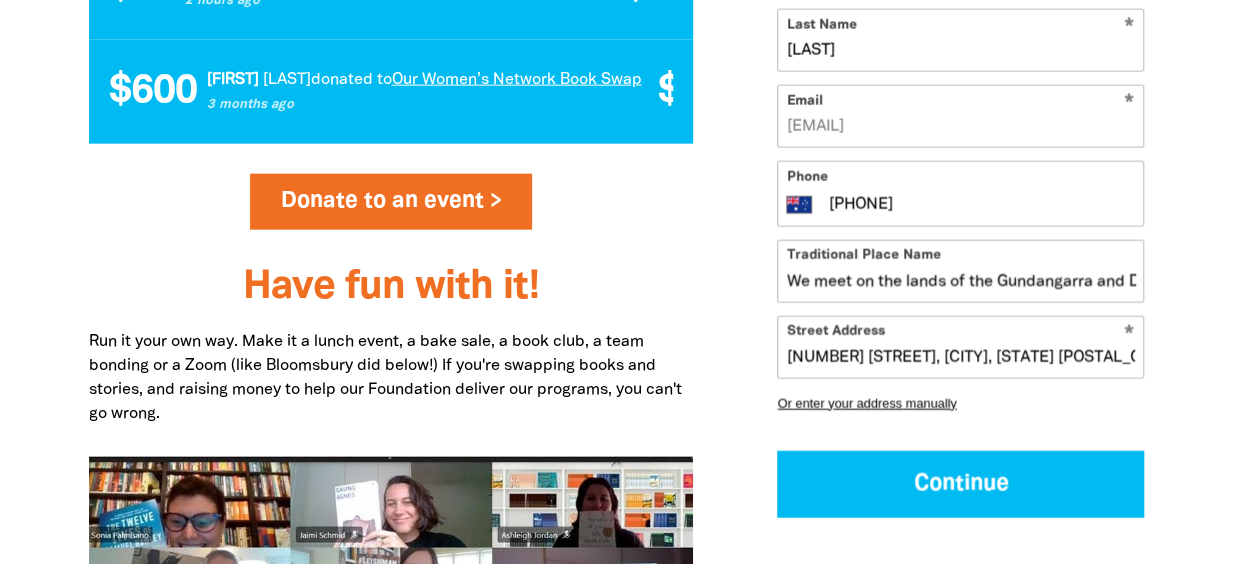 click on "Hold an event >" at bounding box center (391, 836) 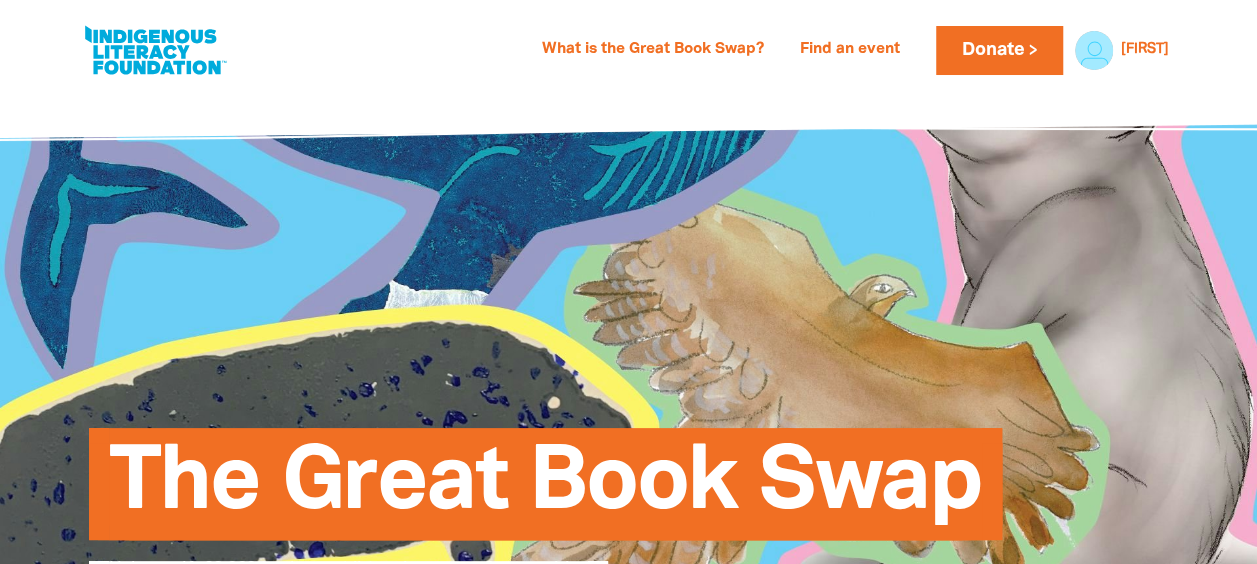 select on "AU" 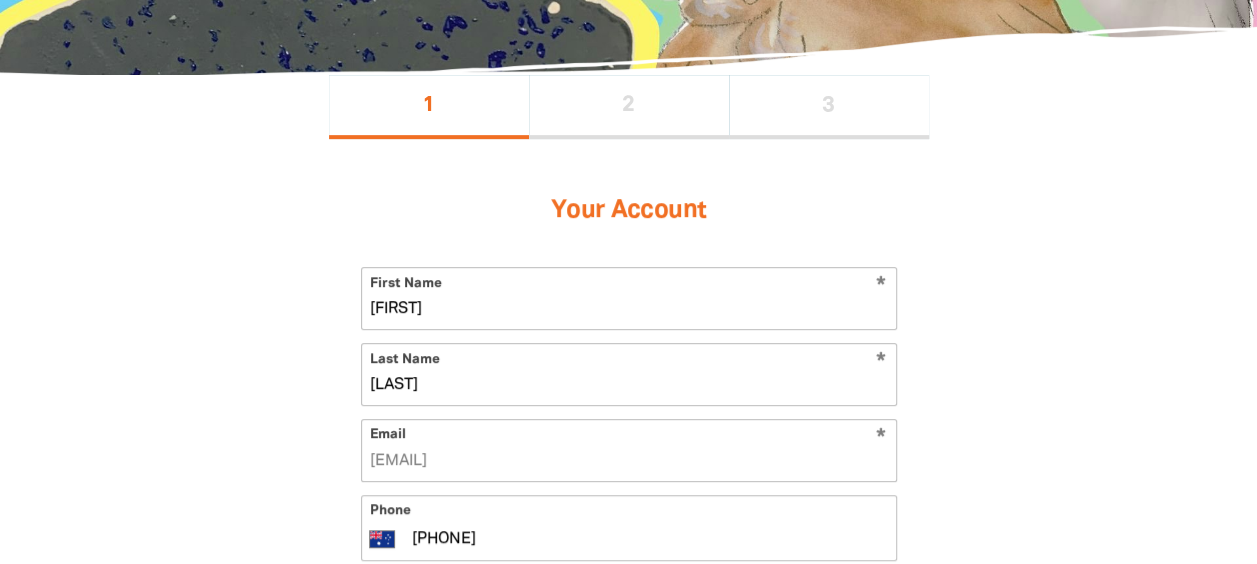 scroll, scrollTop: 500, scrollLeft: 0, axis: vertical 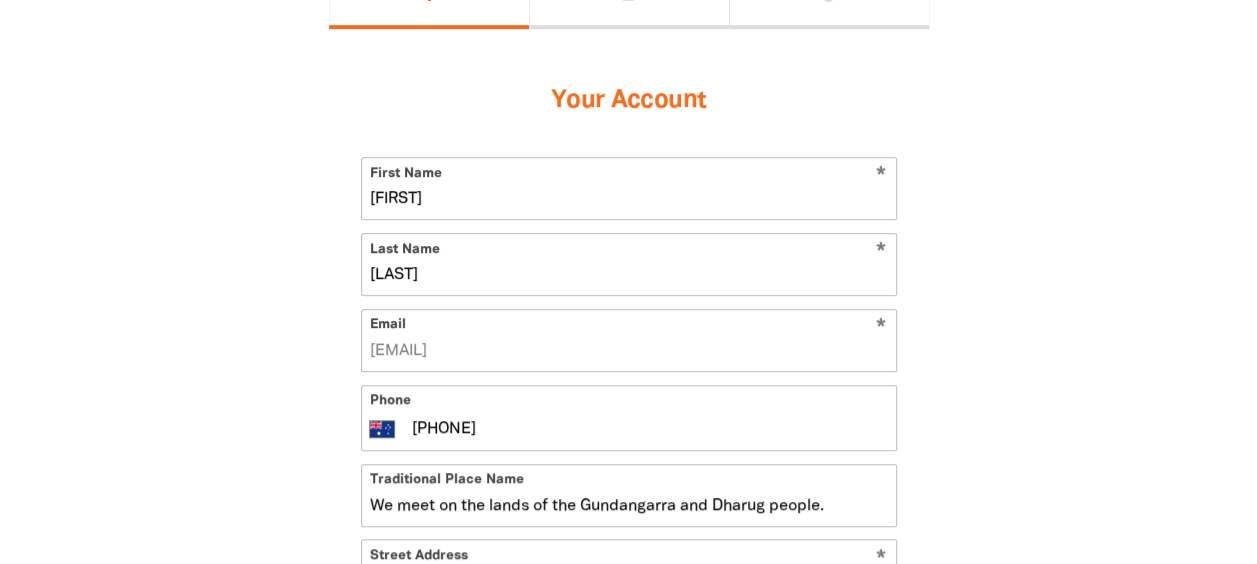 click on "Continue" at bounding box center [629, 707] 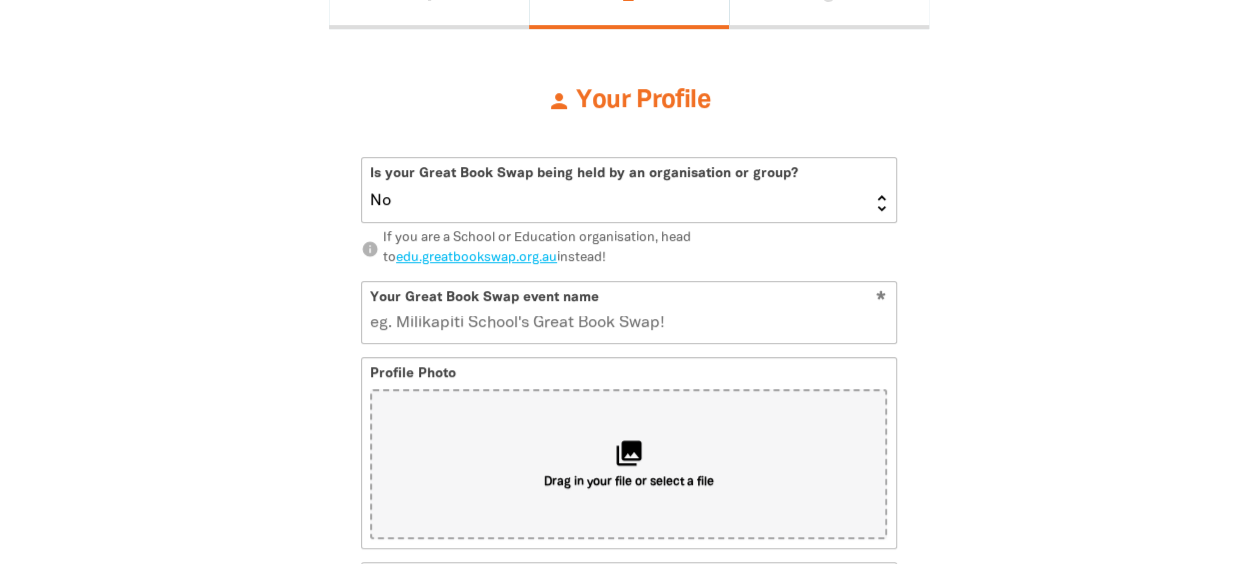 scroll, scrollTop: 386, scrollLeft: 0, axis: vertical 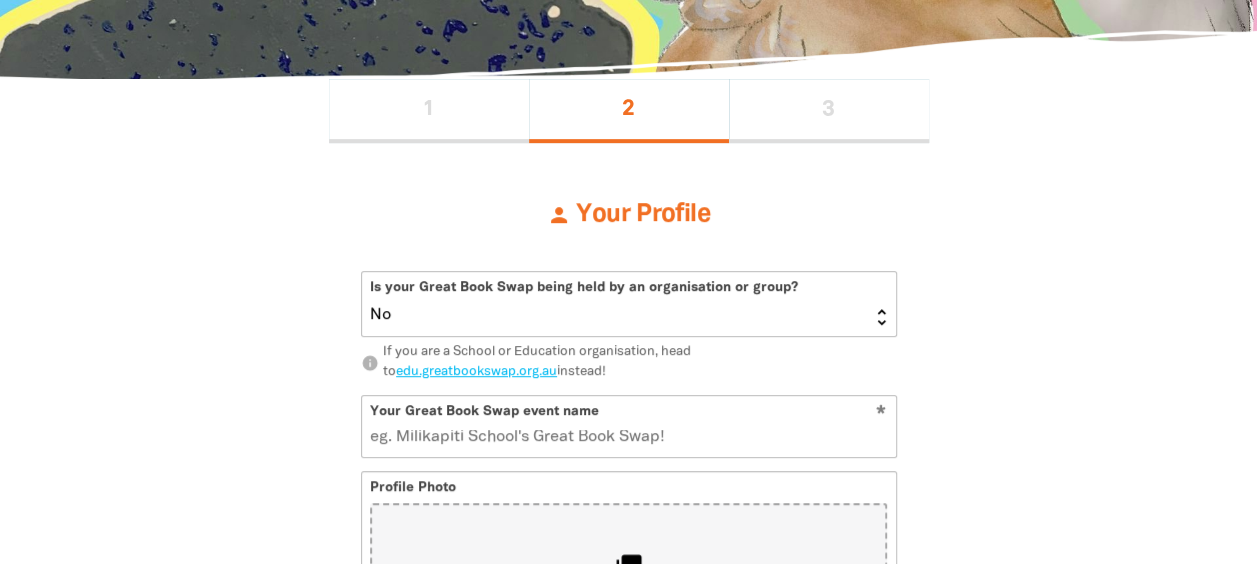 click on "Yes No" at bounding box center [629, 304] 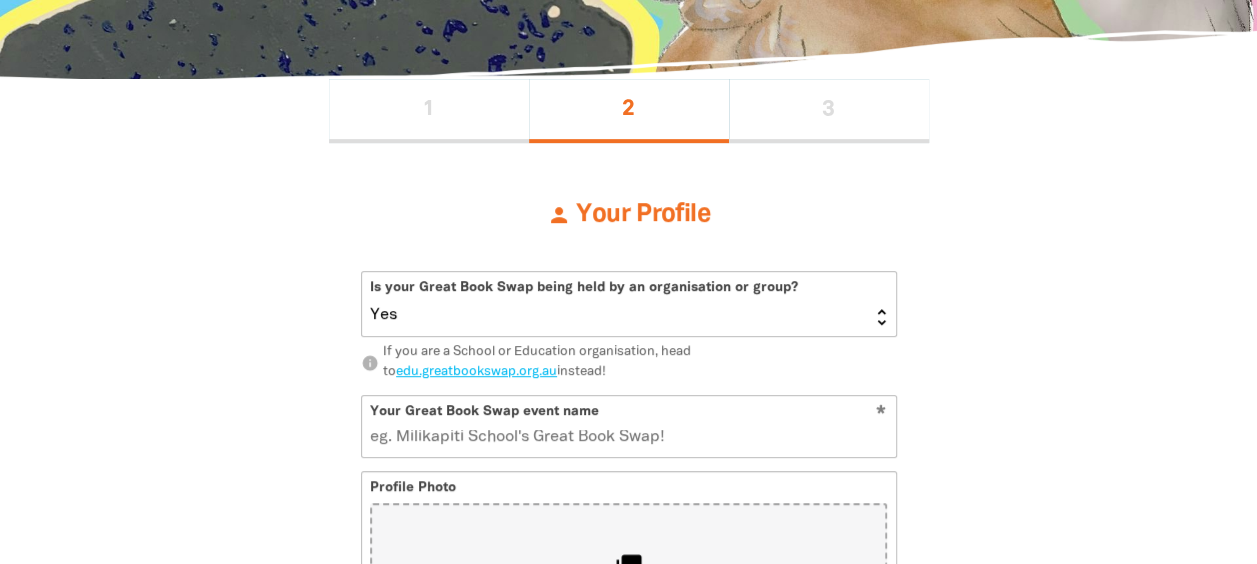 click on "Yes No" at bounding box center (629, 304) 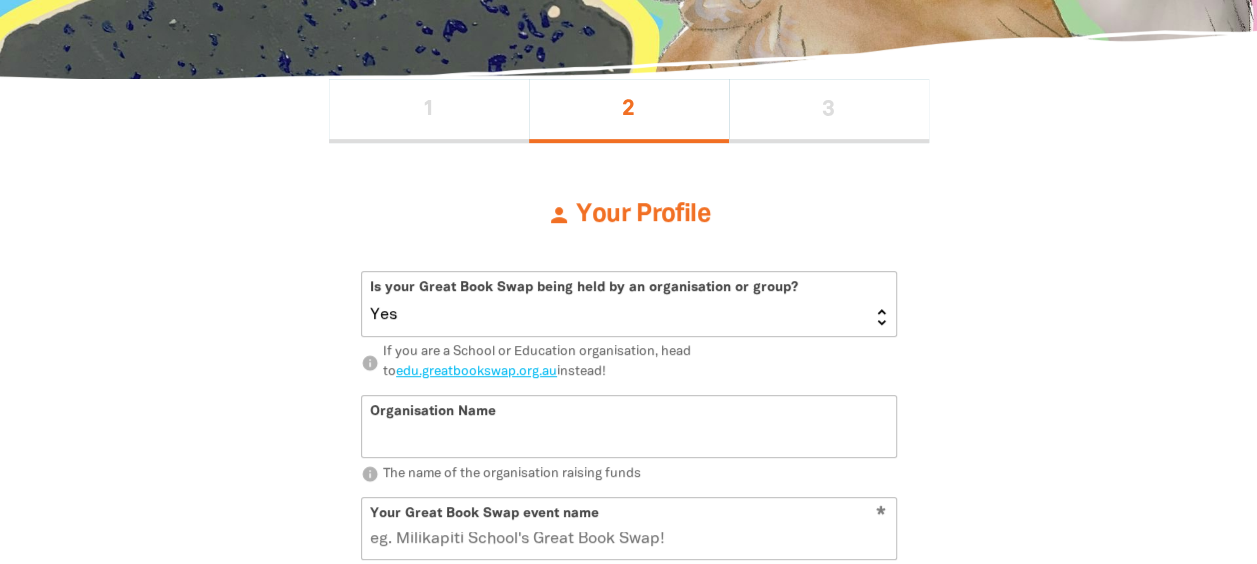 click on "Organisation Name" at bounding box center [629, 426] 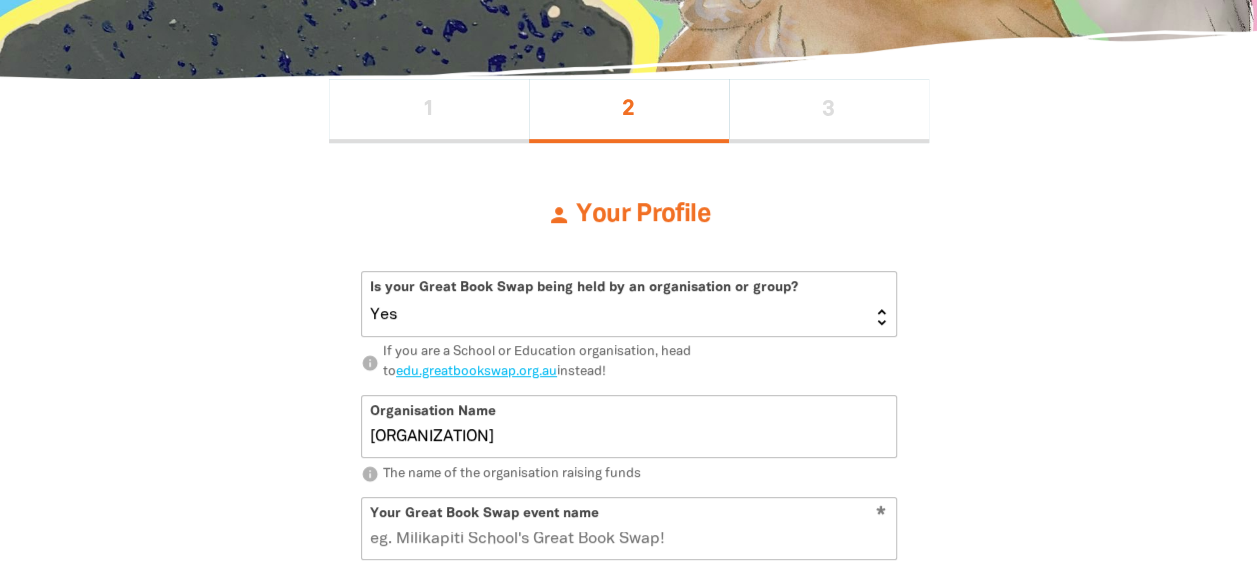 type on "[FIRST] [LAST]" 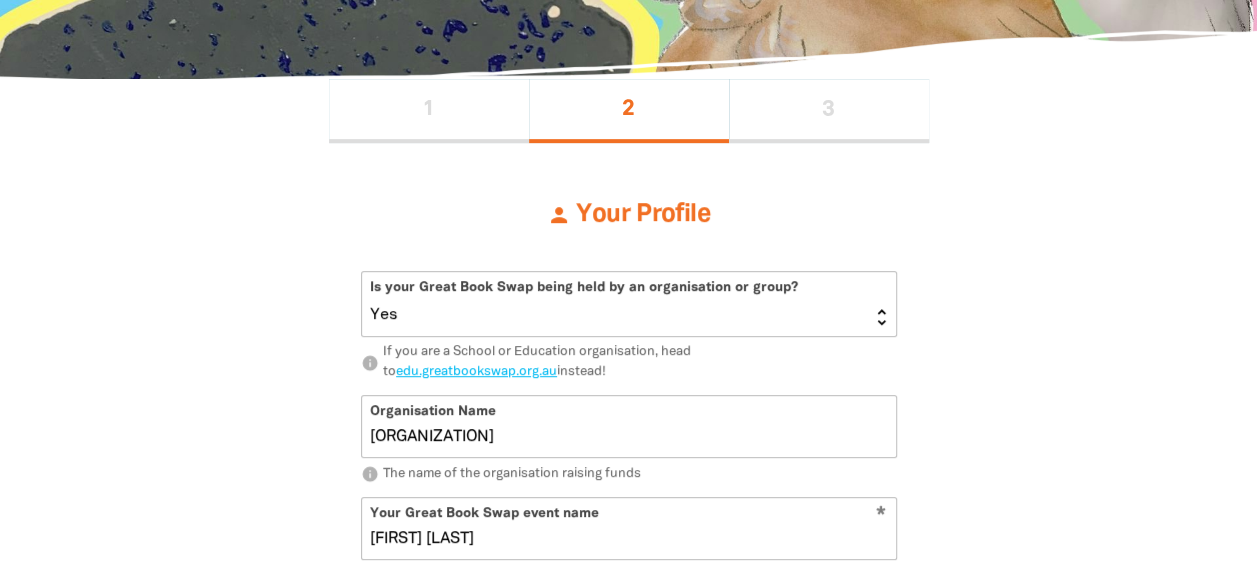 type on "[USERNAME]" 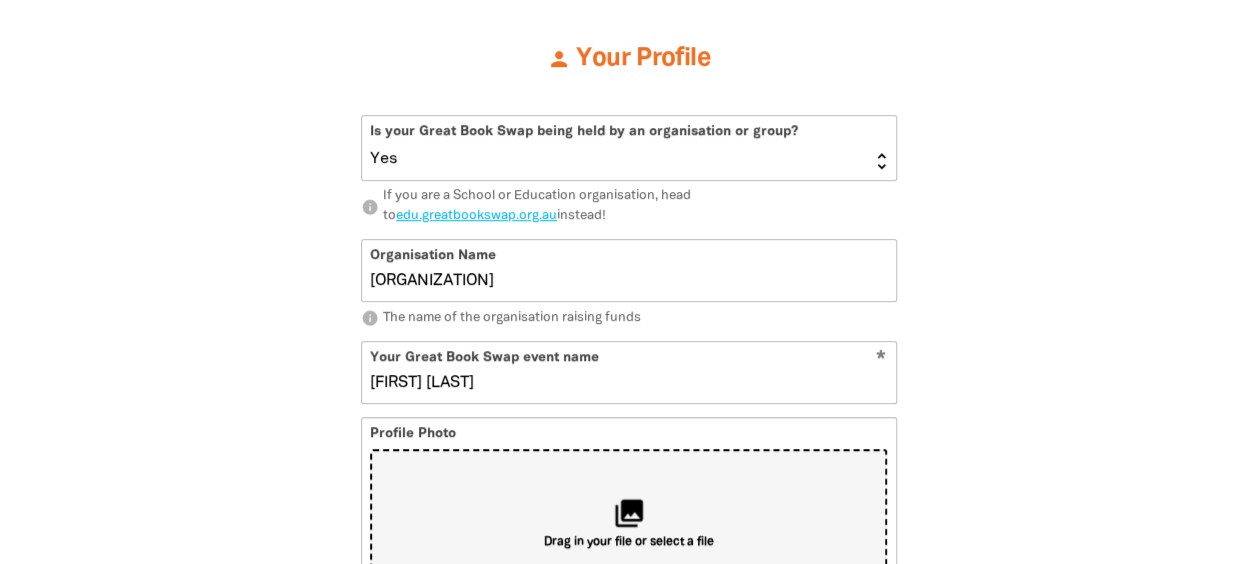 scroll, scrollTop: 586, scrollLeft: 0, axis: vertical 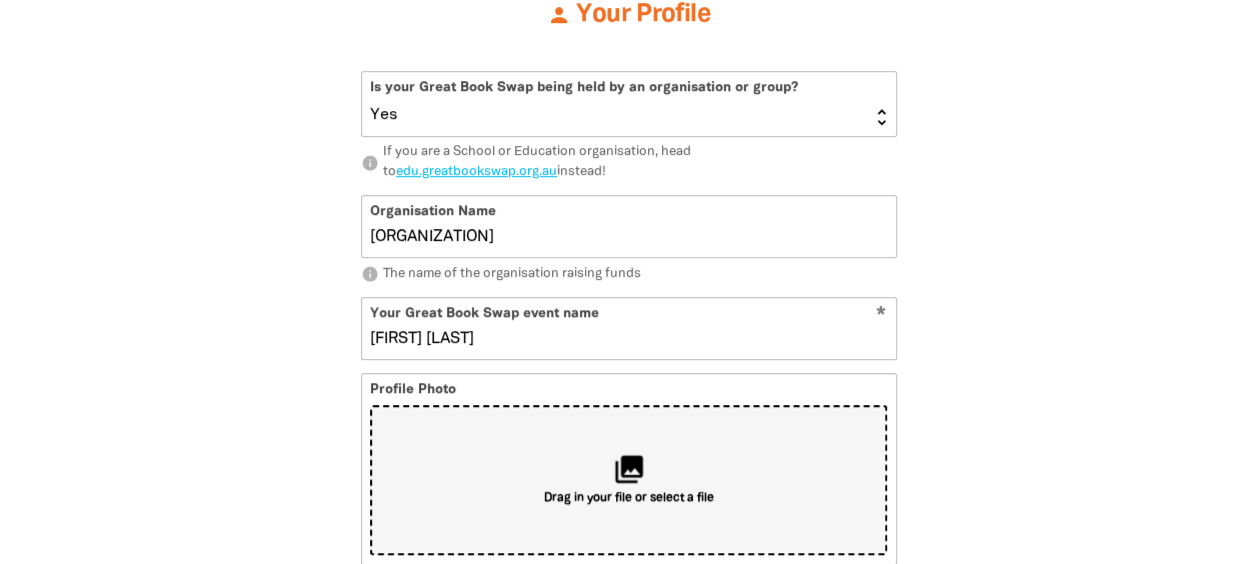 click on "collections" at bounding box center [628, 468] 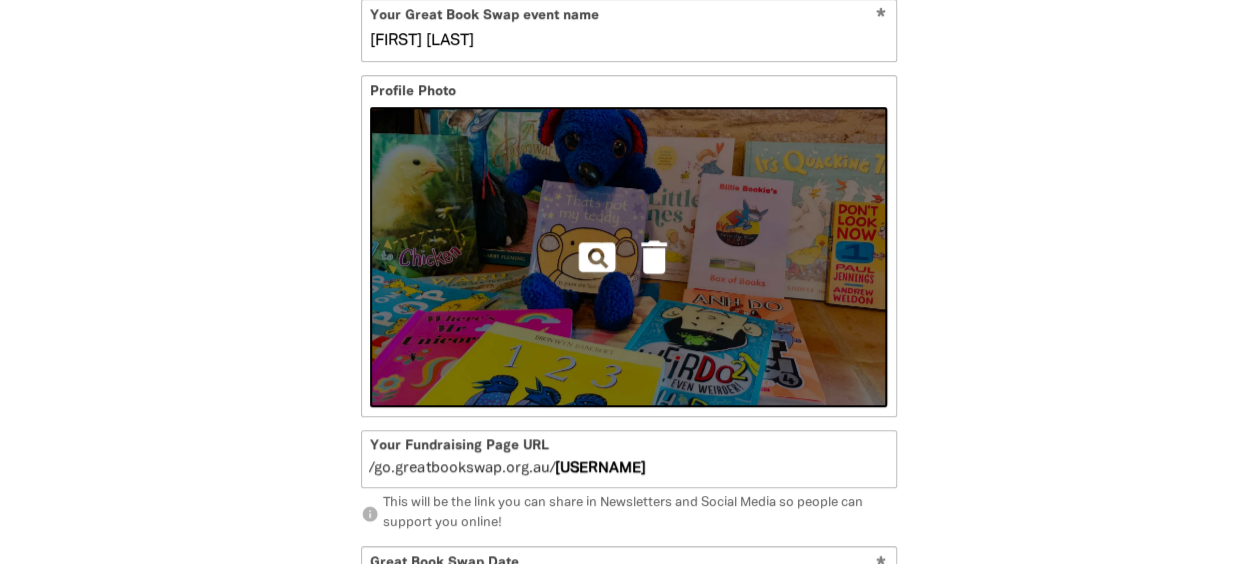 scroll, scrollTop: 886, scrollLeft: 0, axis: vertical 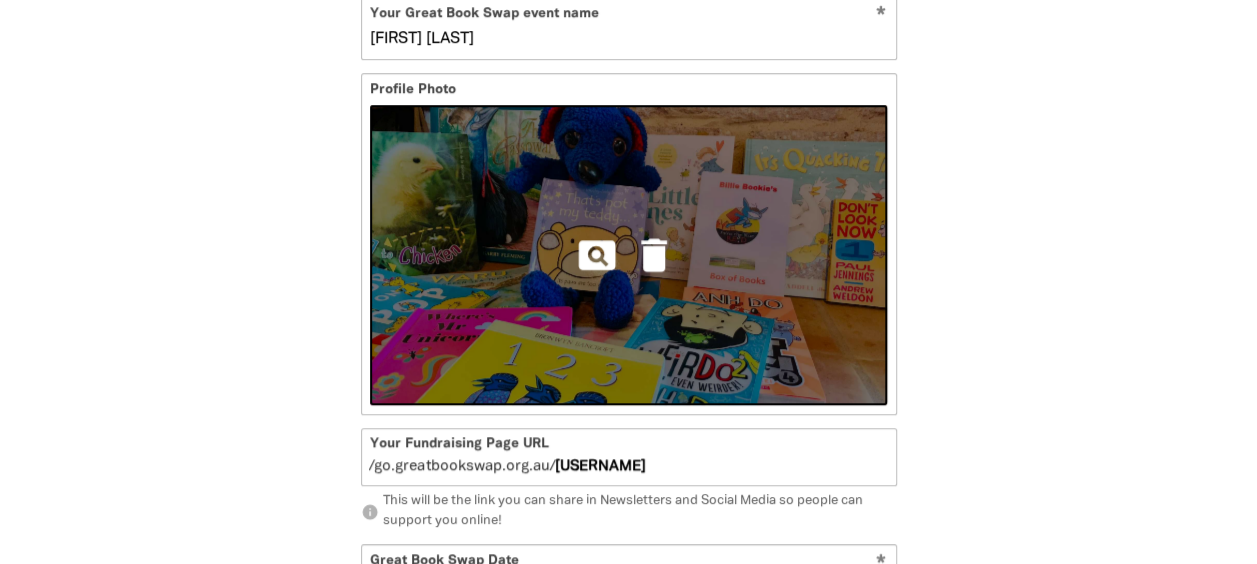 click on "04/09/2024" at bounding box center [628, 587] 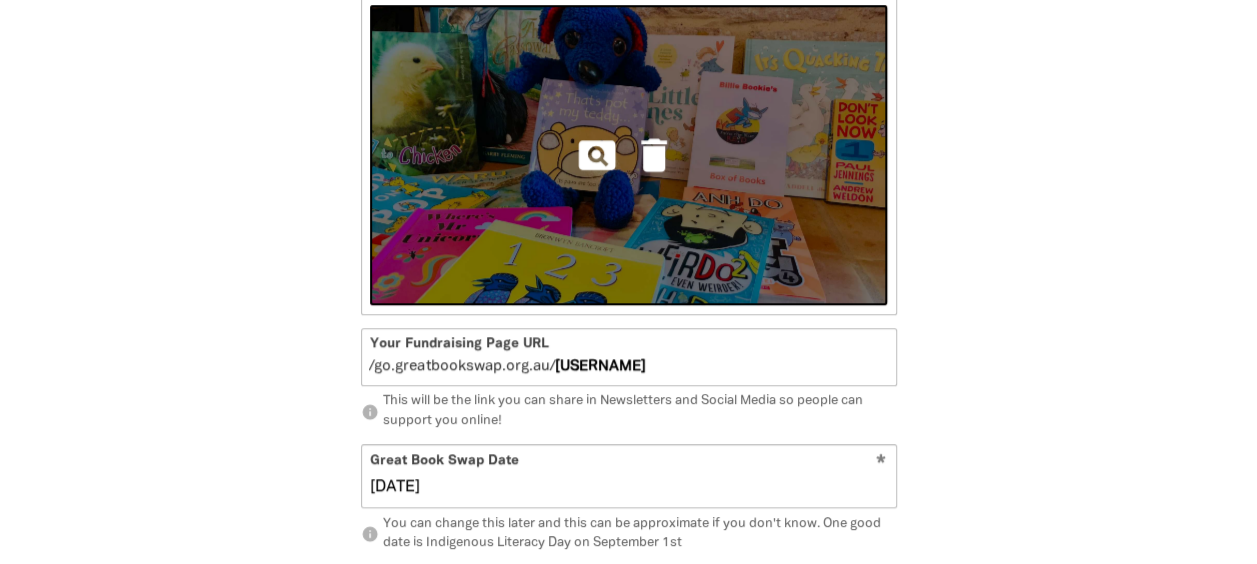scroll, scrollTop: 1086, scrollLeft: 0, axis: vertical 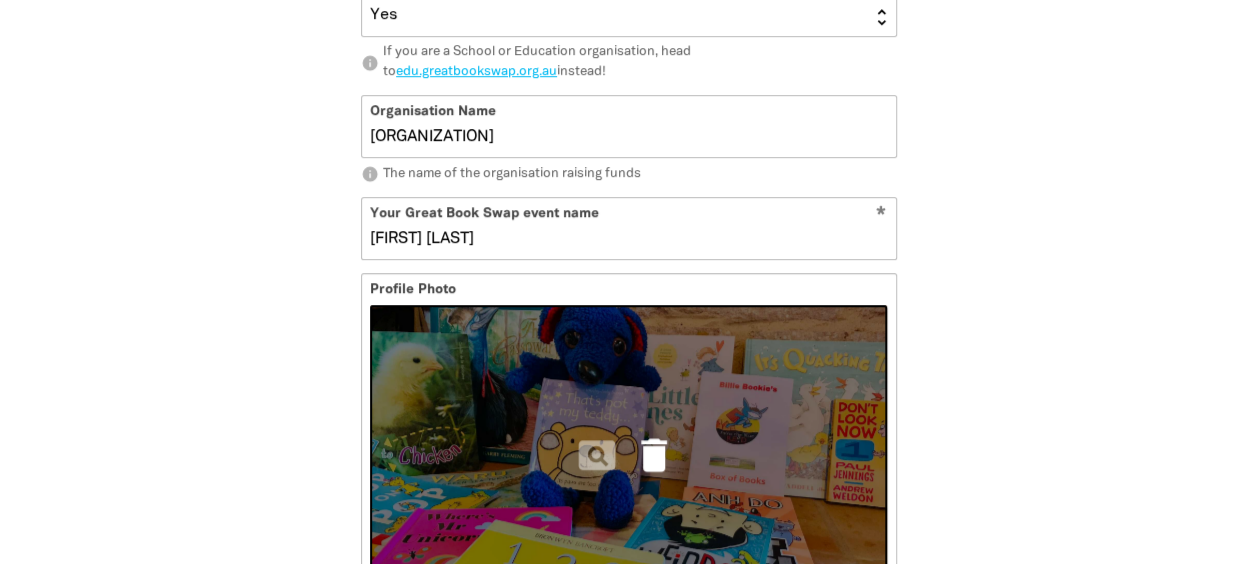 type on "[DATE]" 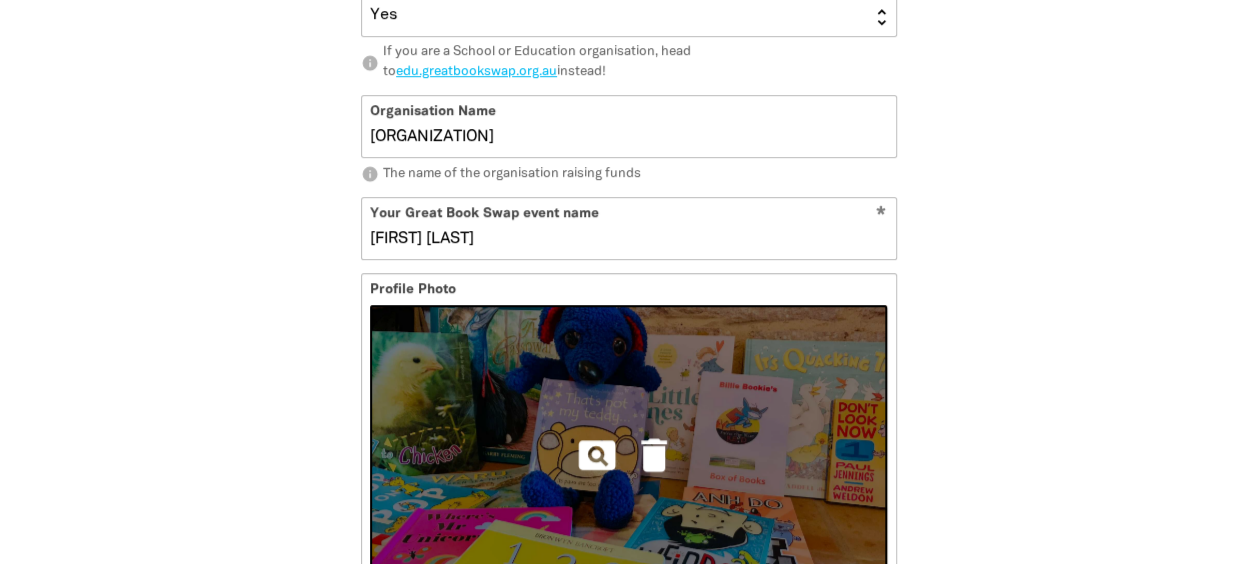 click on "delete" at bounding box center [654, 455] 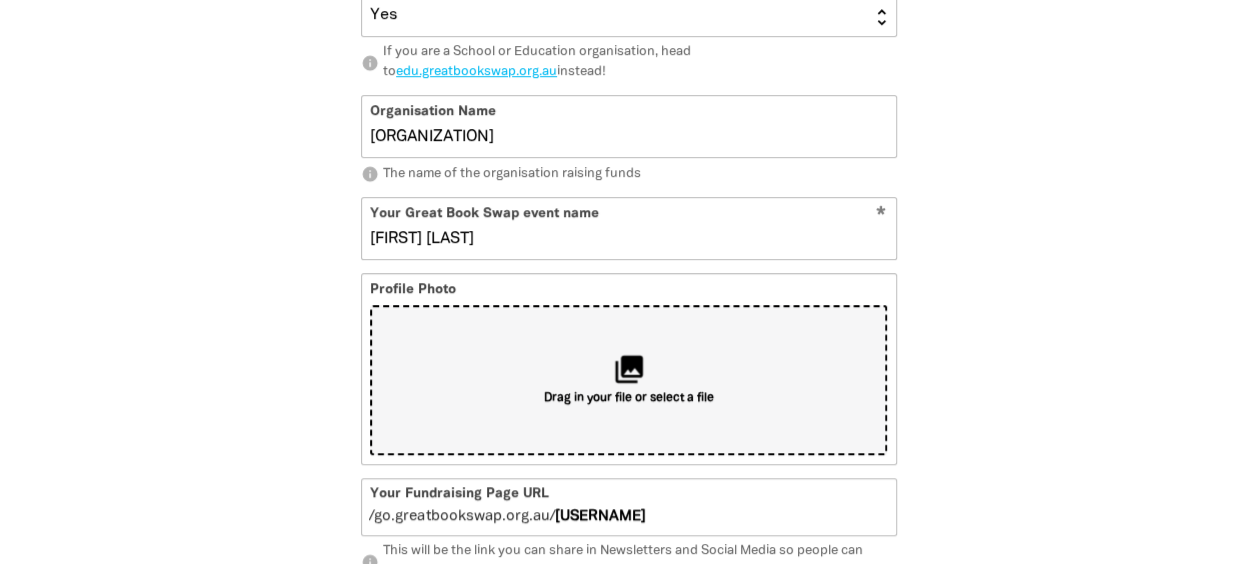 click on "collections" at bounding box center (628, 368) 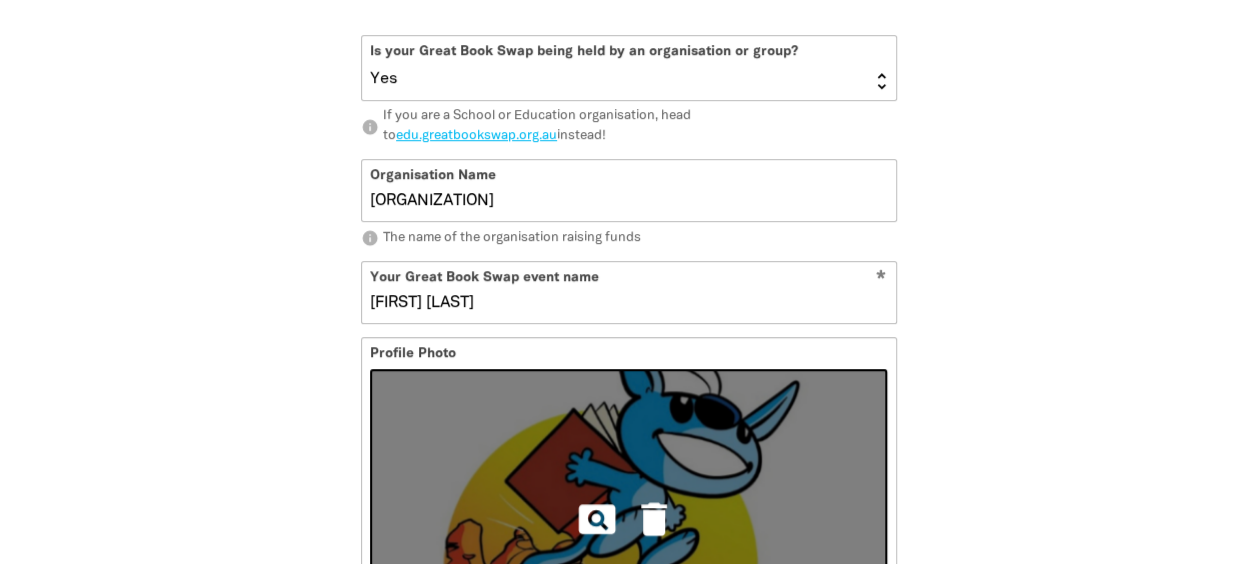 scroll, scrollTop: 586, scrollLeft: 0, axis: vertical 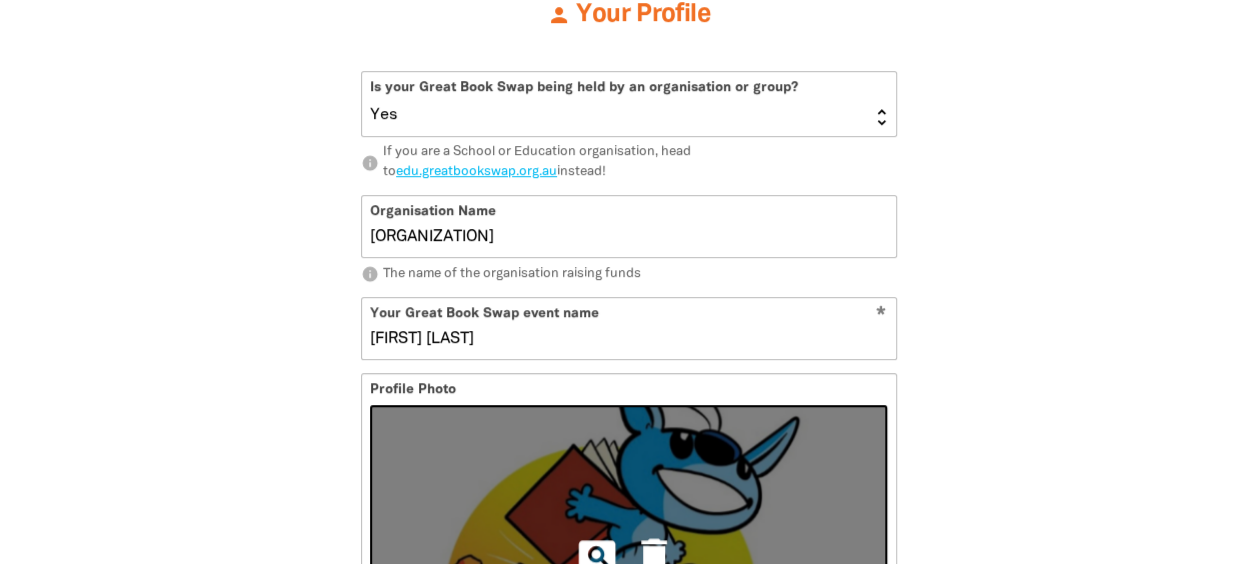 click on "delete" at bounding box center [654, 555] 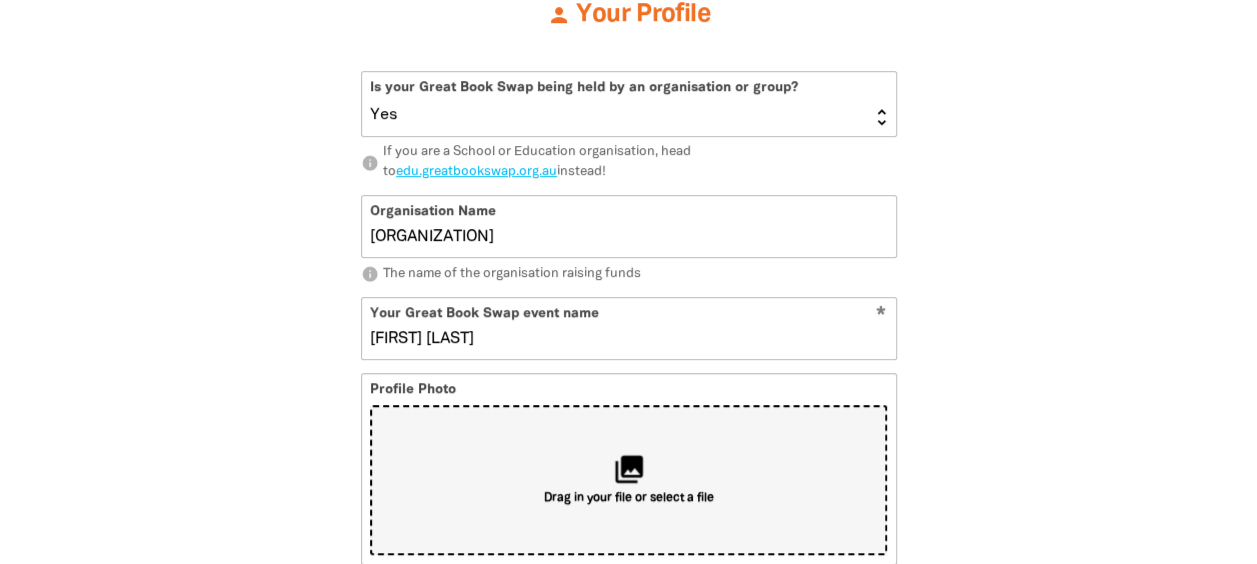 click on "collections" at bounding box center [628, 468] 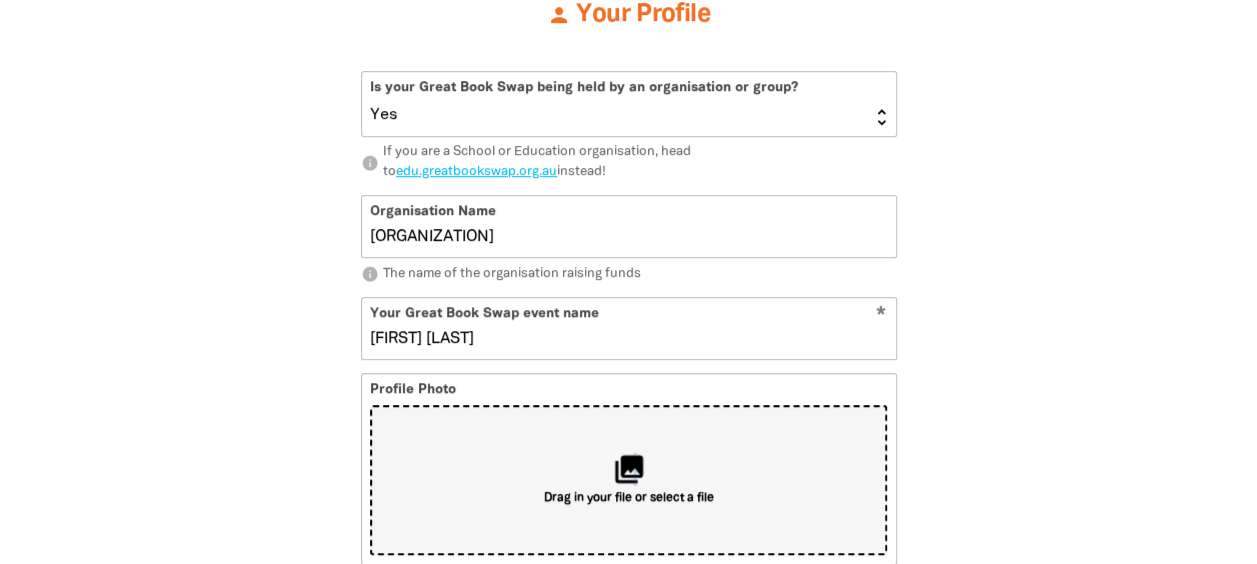 type on "C:\fakepath\BBM Paint the Blue Fabric Banner.png" 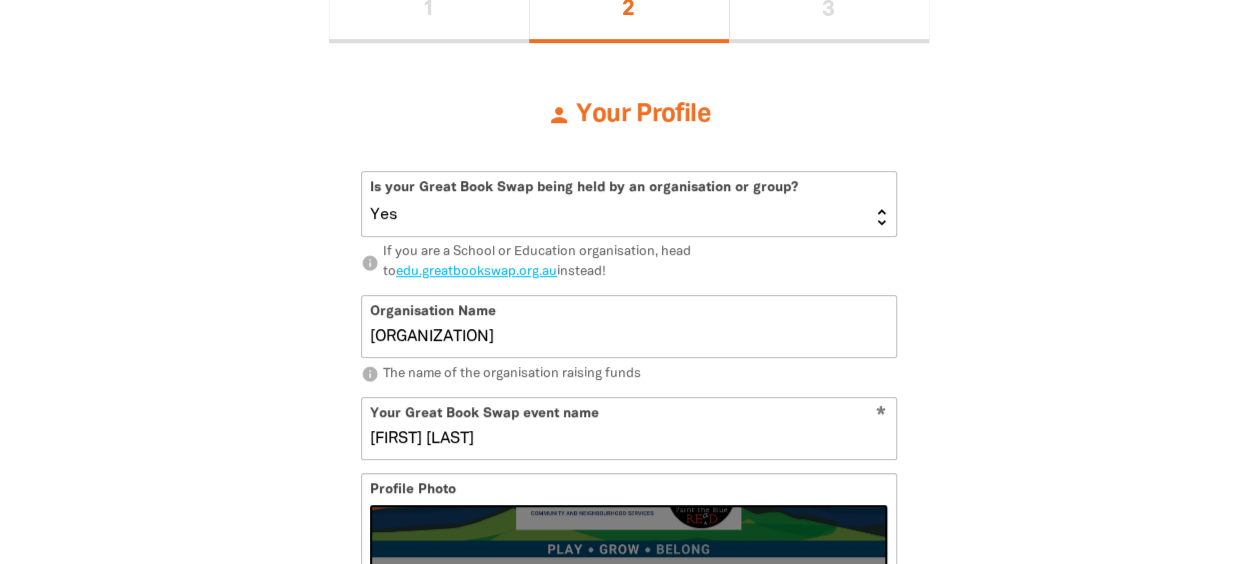 scroll, scrollTop: 586, scrollLeft: 0, axis: vertical 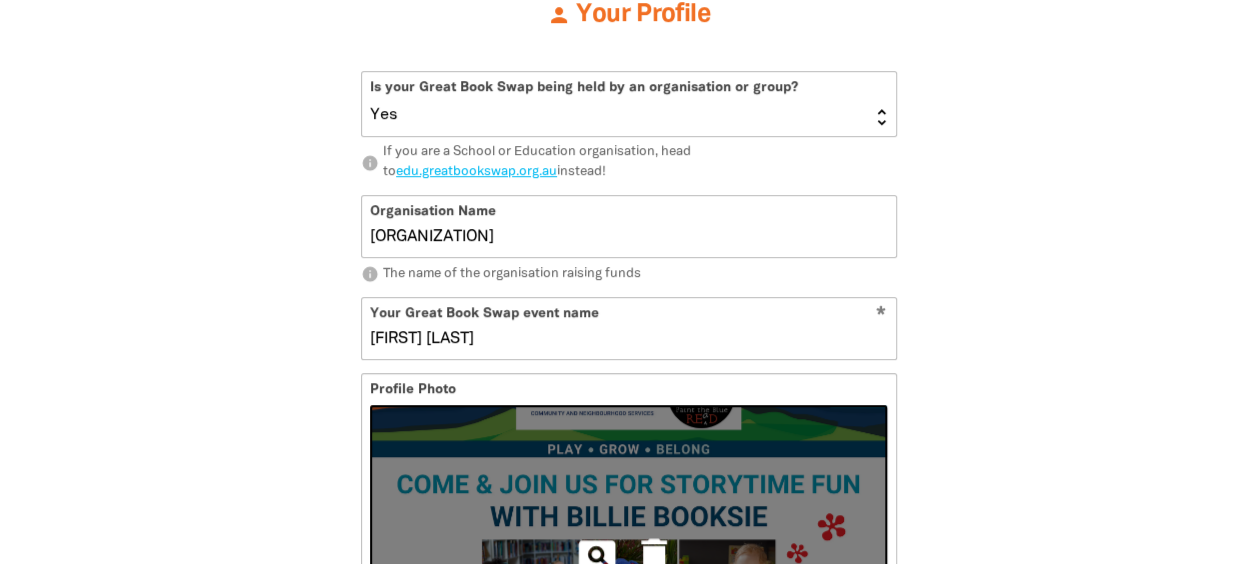 click on "delete" at bounding box center (654, 555) 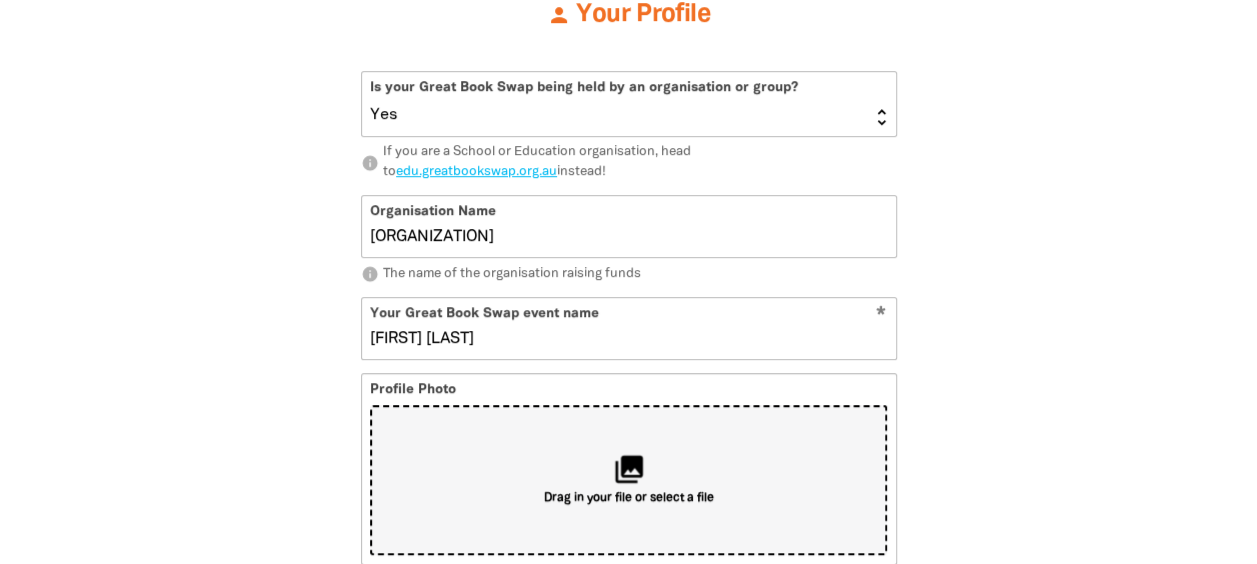 click on "collections" at bounding box center (628, 468) 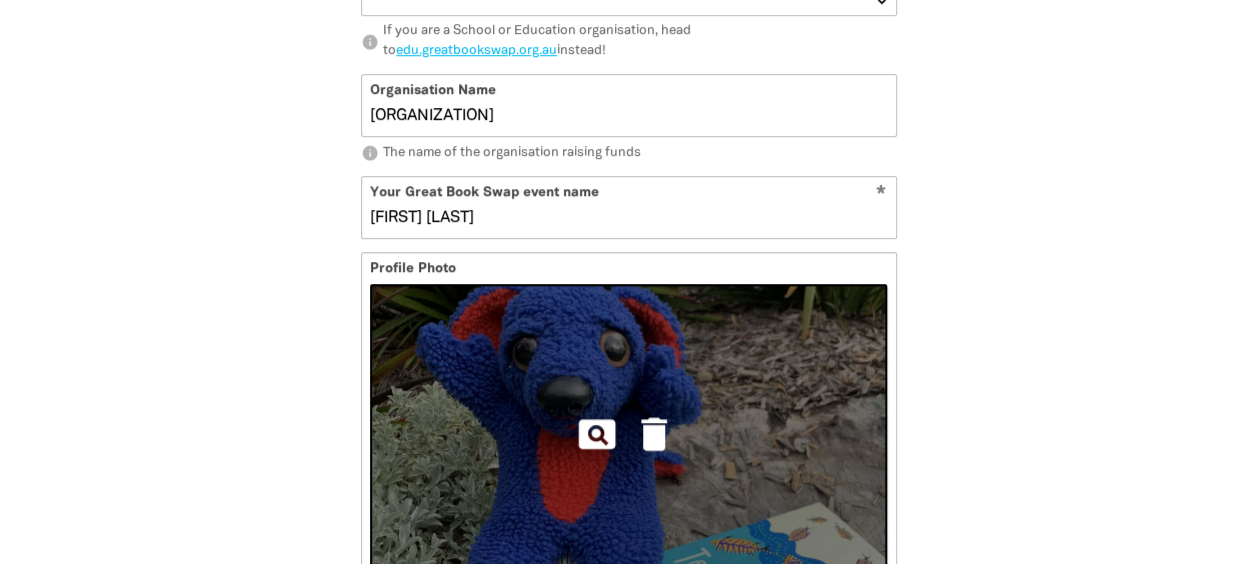 scroll, scrollTop: 486, scrollLeft: 0, axis: vertical 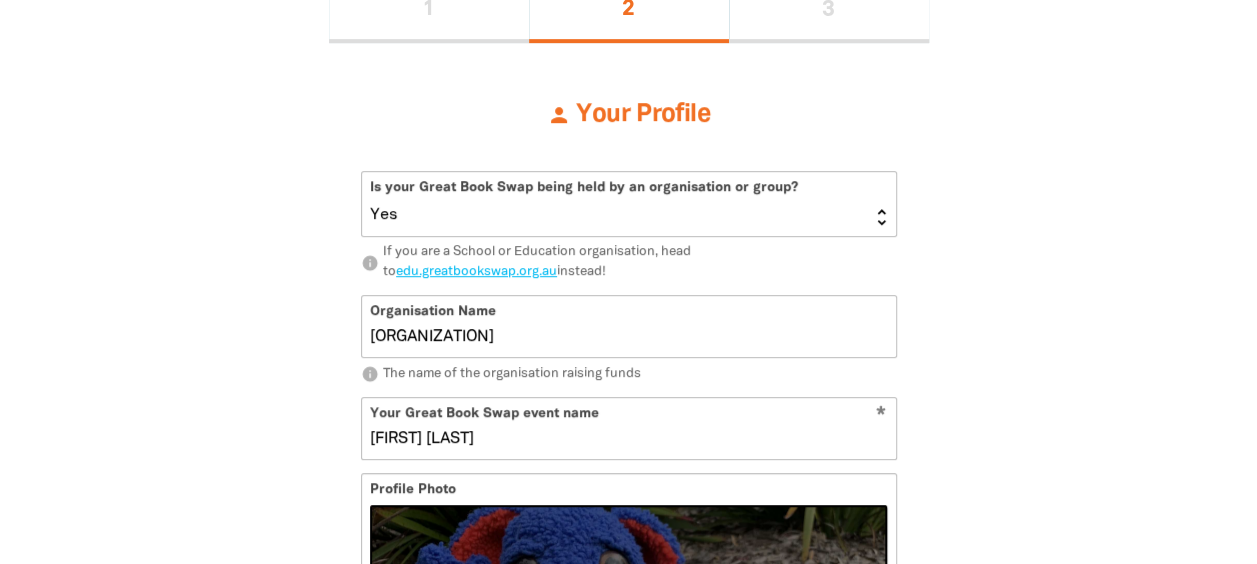 click on "delete" at bounding box center (654, 655) 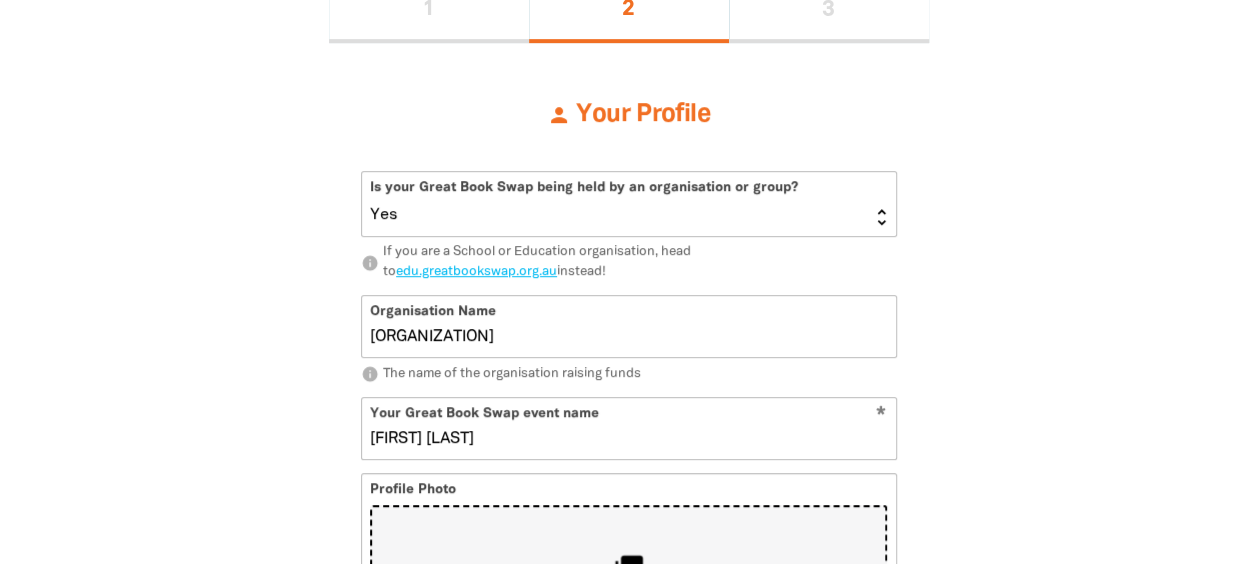 click on "collections" at bounding box center [628, 568] 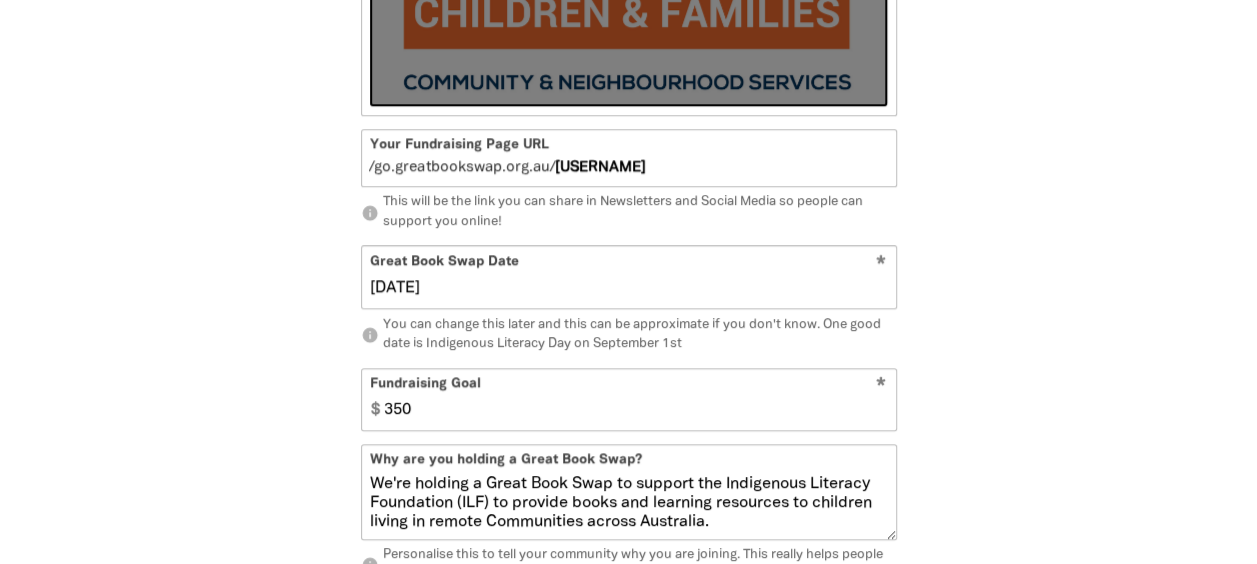scroll, scrollTop: 1186, scrollLeft: 0, axis: vertical 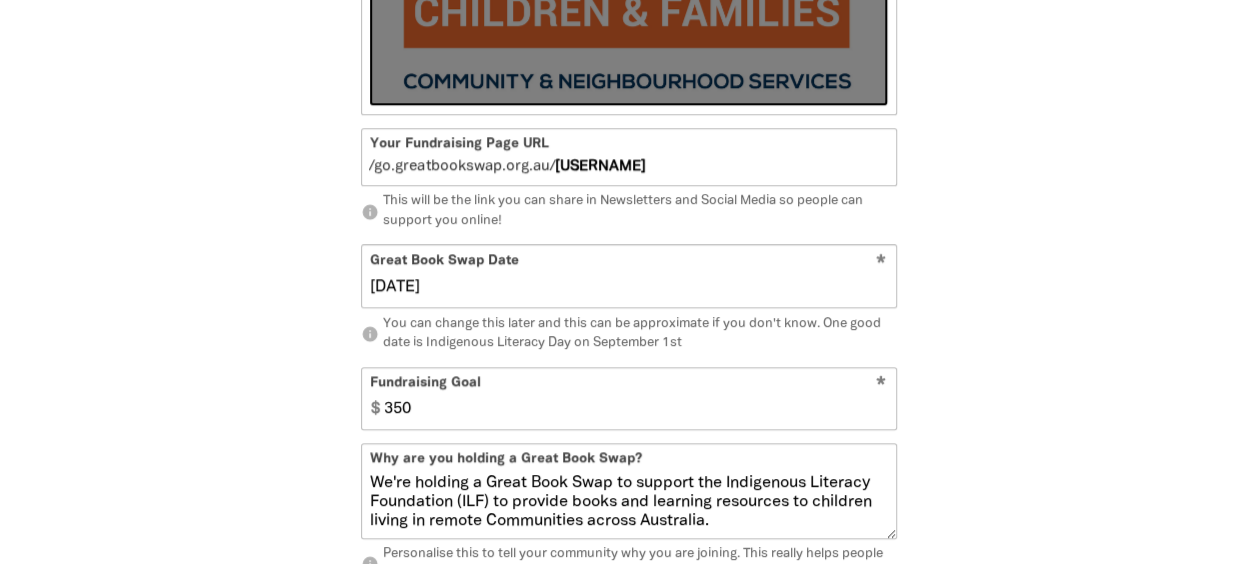 click on "Continue" at bounding box center (629, 736) 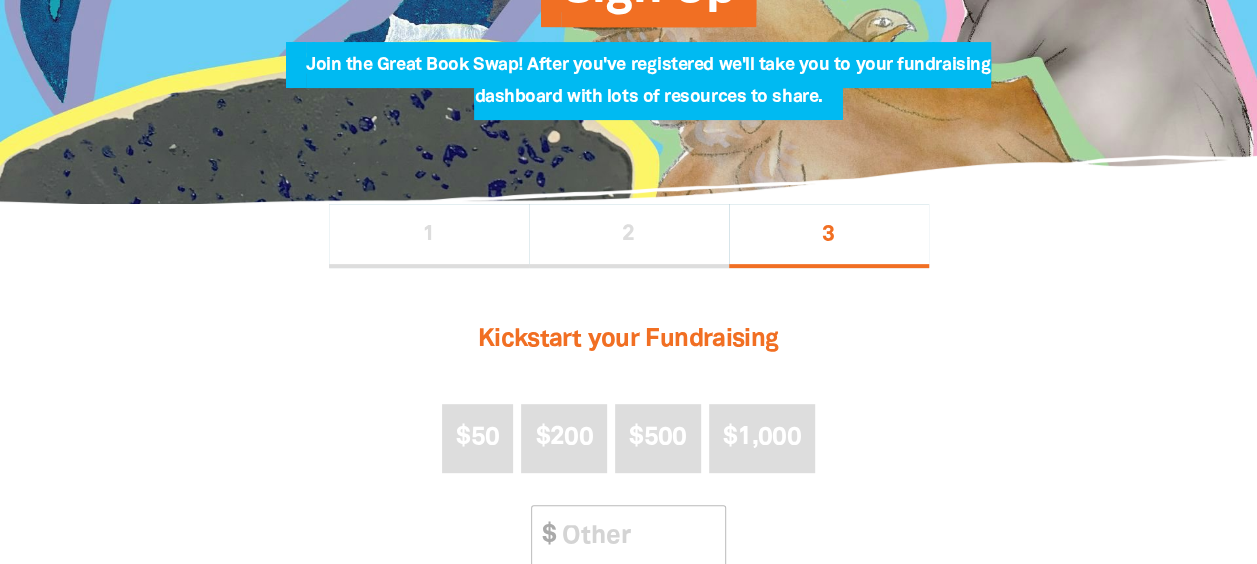 scroll, scrollTop: 280, scrollLeft: 0, axis: vertical 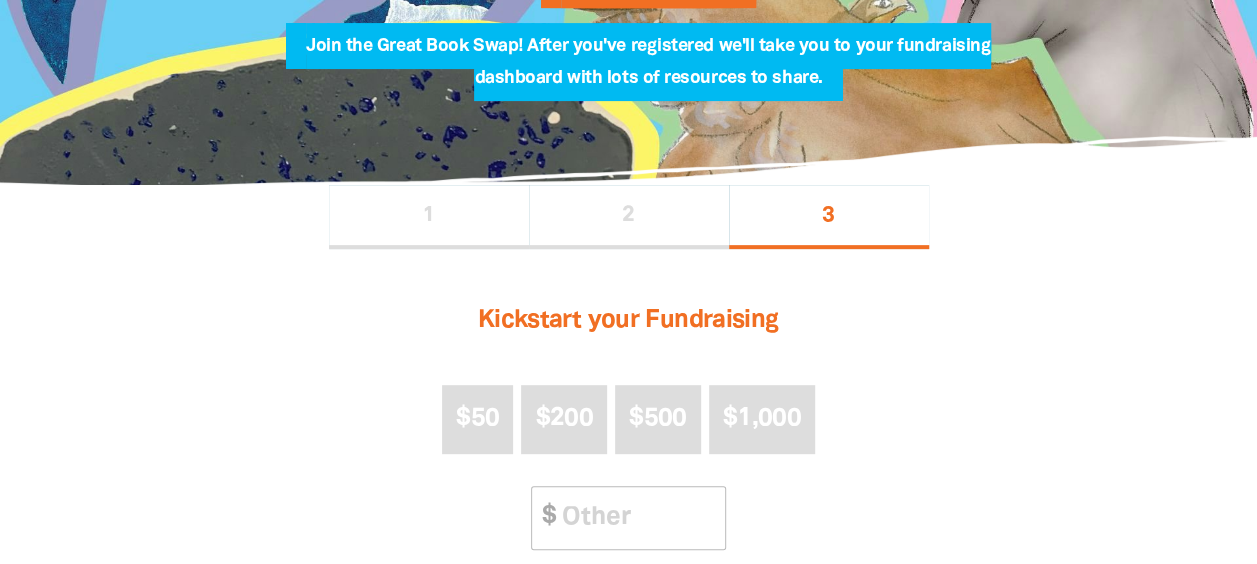 click on "Sign Up" at bounding box center (629, 606) 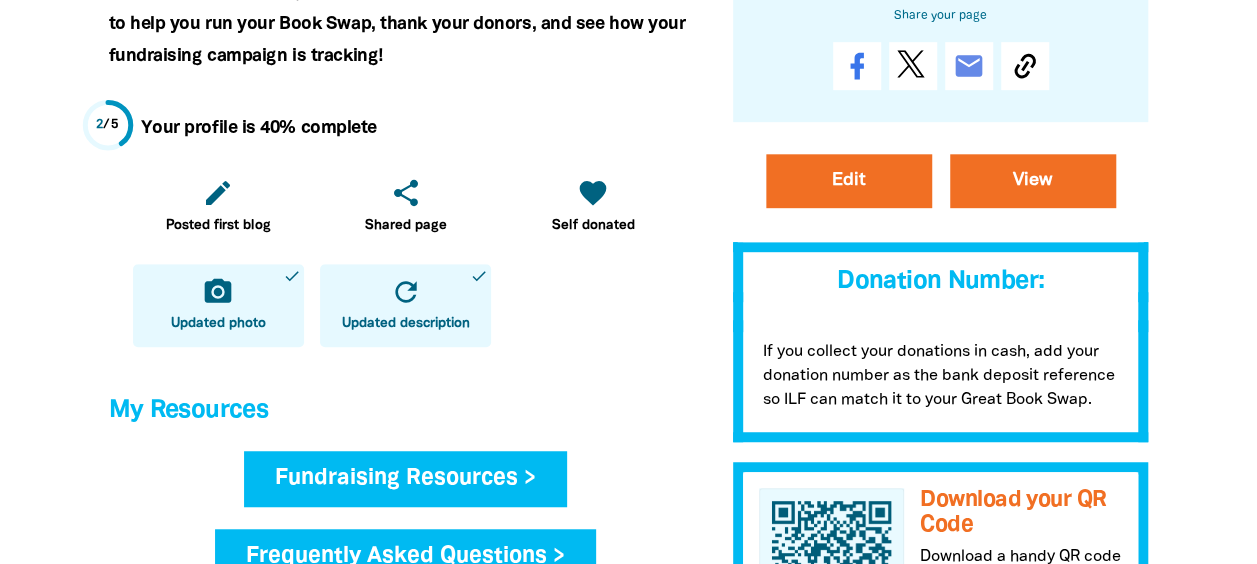 scroll, scrollTop: 600, scrollLeft: 0, axis: vertical 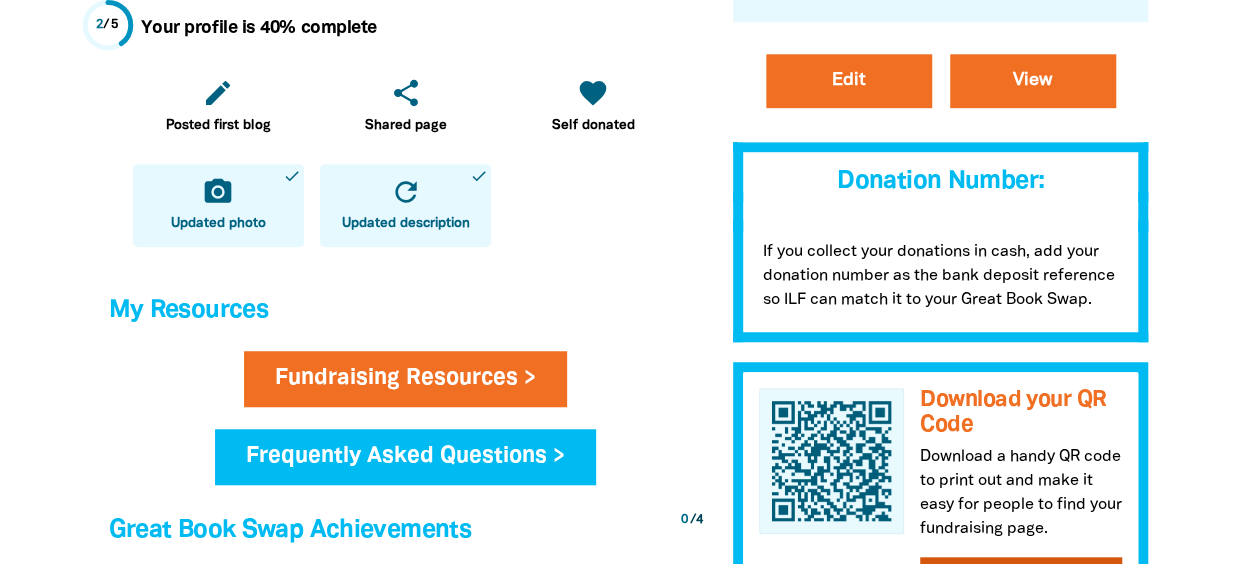 click on "get_app Download" at bounding box center [1021, 587] 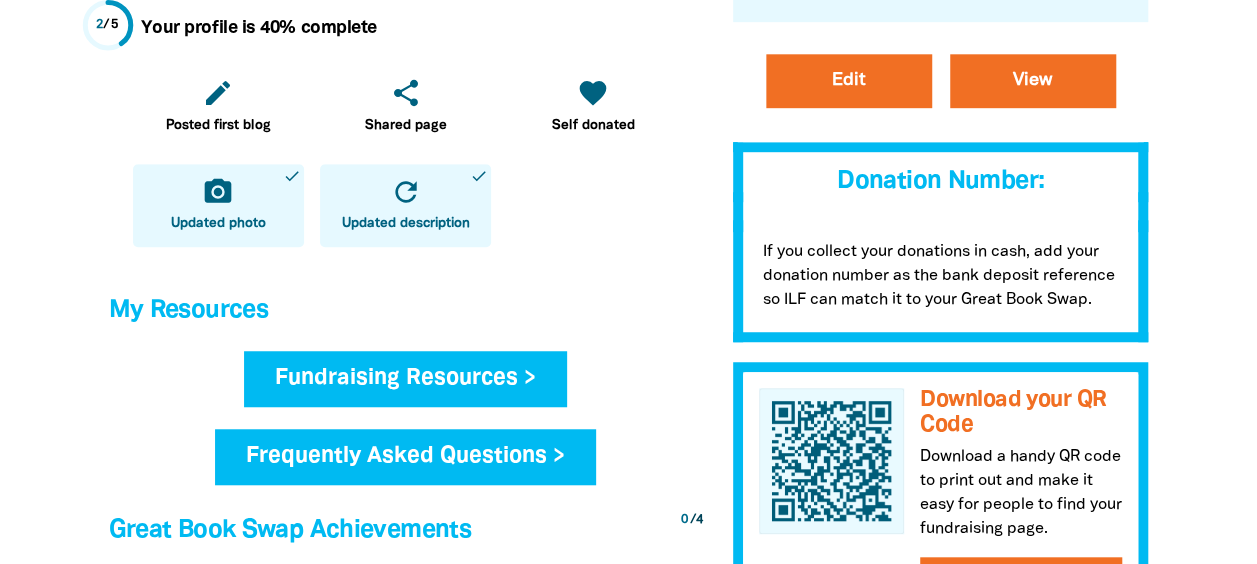 click on "Fundraising Resources >" at bounding box center (405, 379) 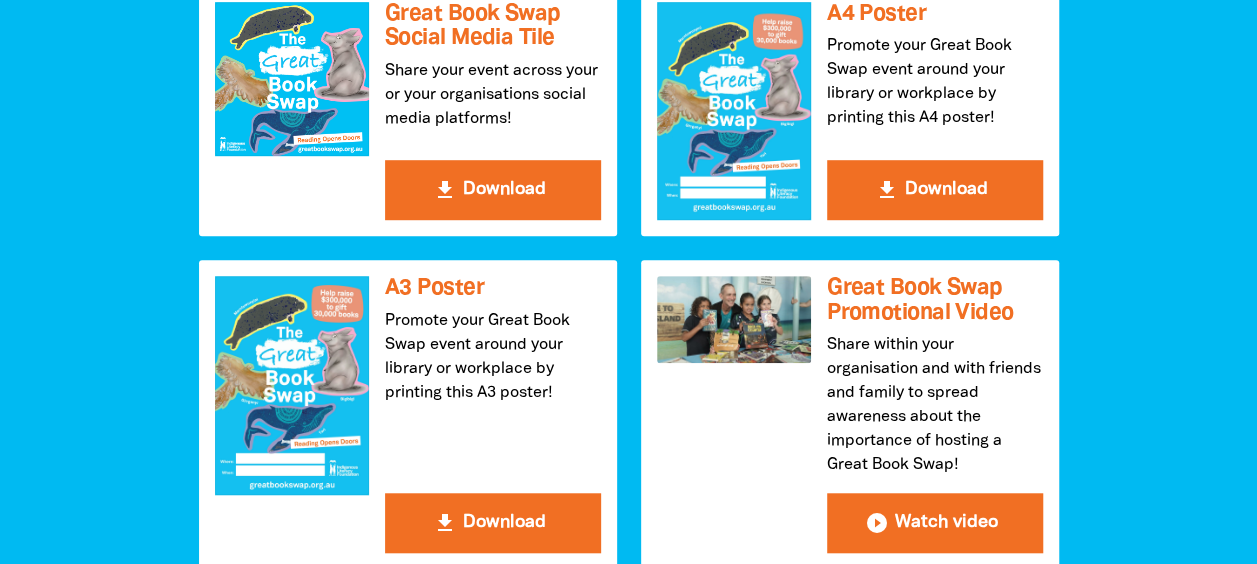 scroll, scrollTop: 700, scrollLeft: 0, axis: vertical 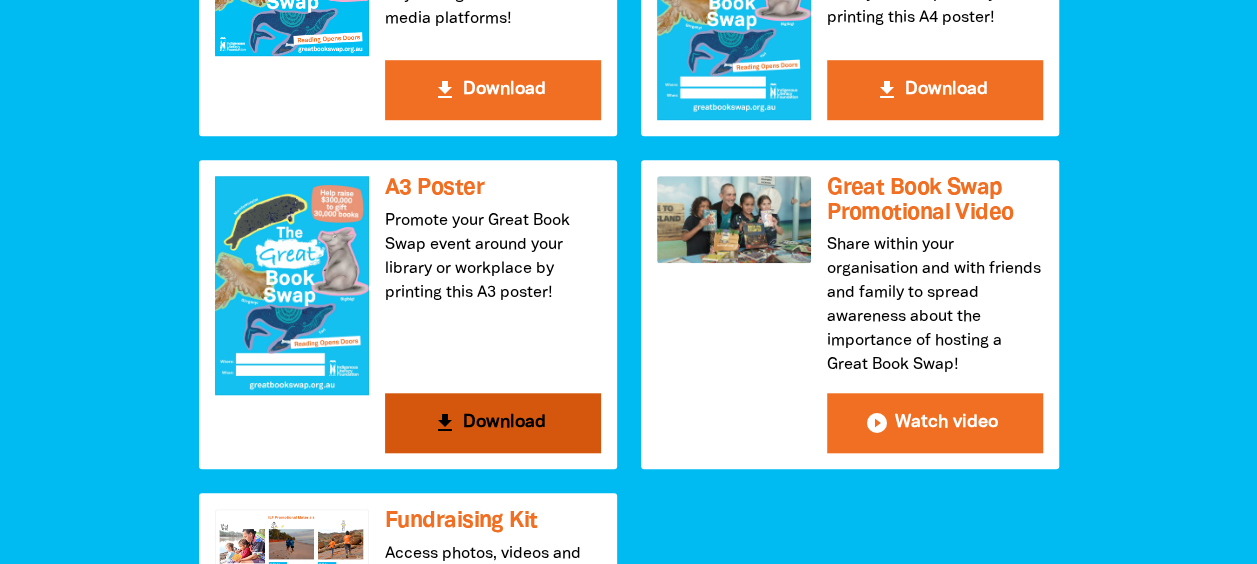 click on "get_app" at bounding box center (445, 423) 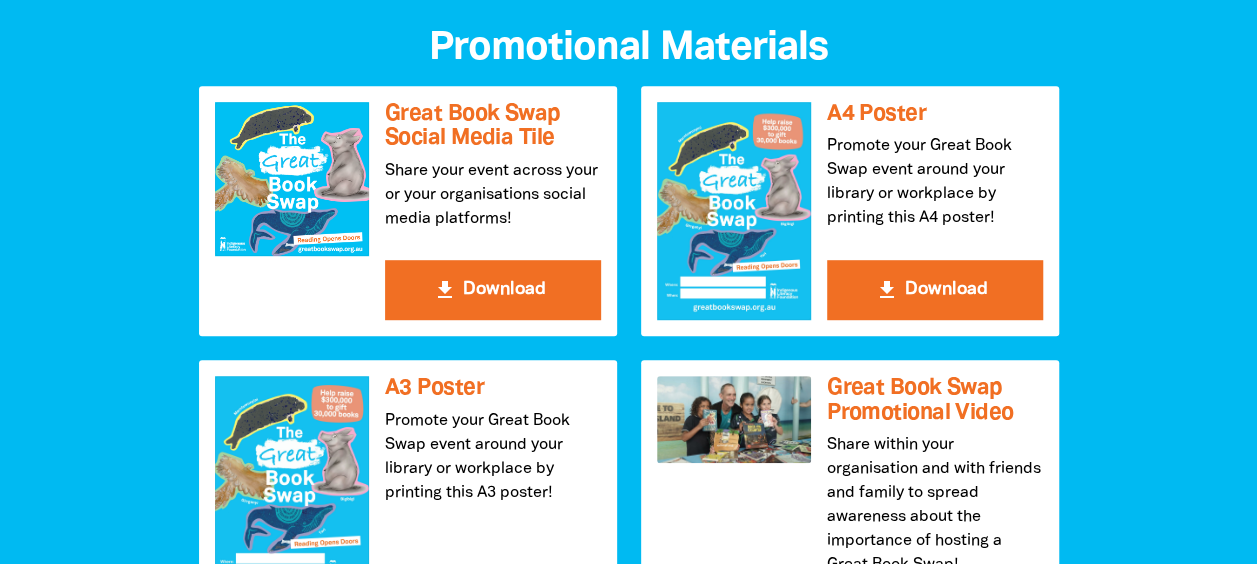 scroll, scrollTop: 500, scrollLeft: 0, axis: vertical 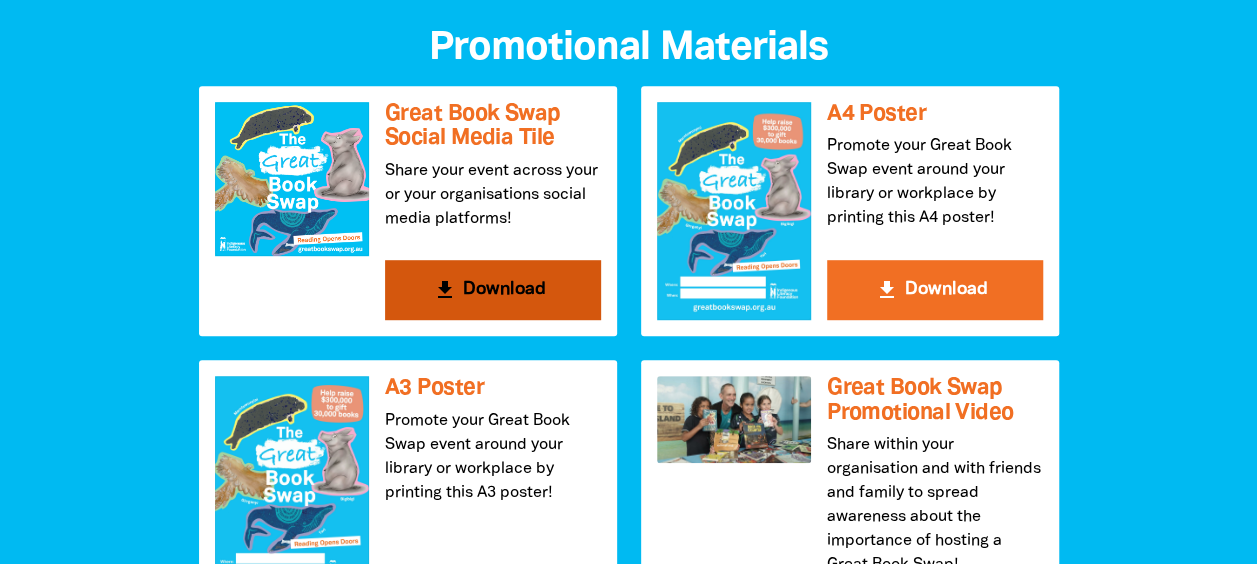 click on "get_app" at bounding box center (445, 290) 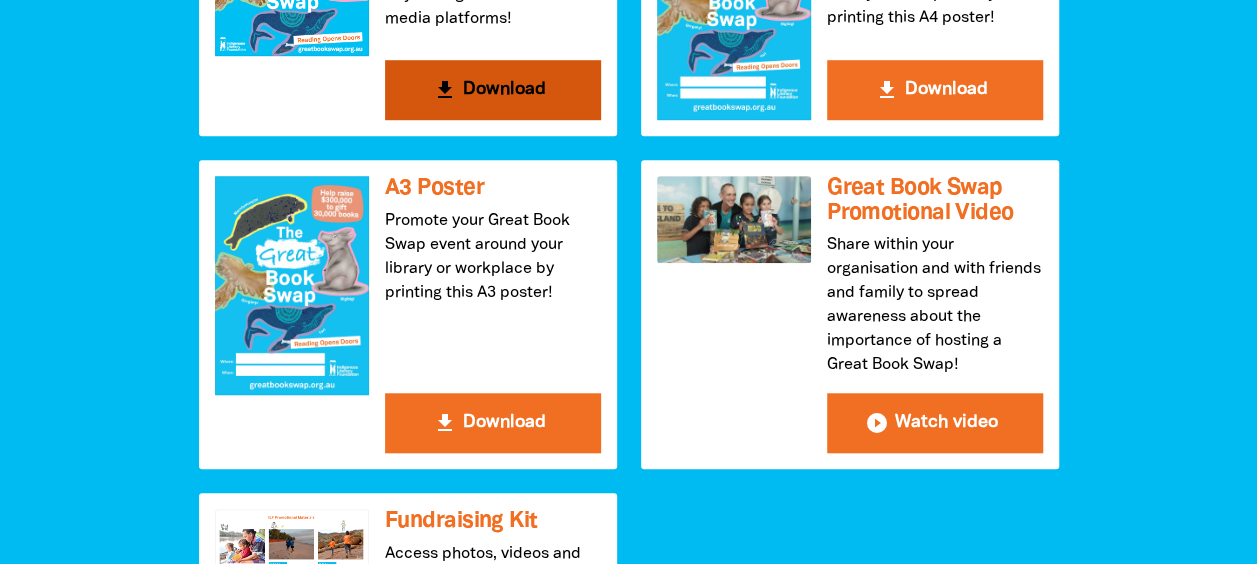 scroll, scrollTop: 600, scrollLeft: 0, axis: vertical 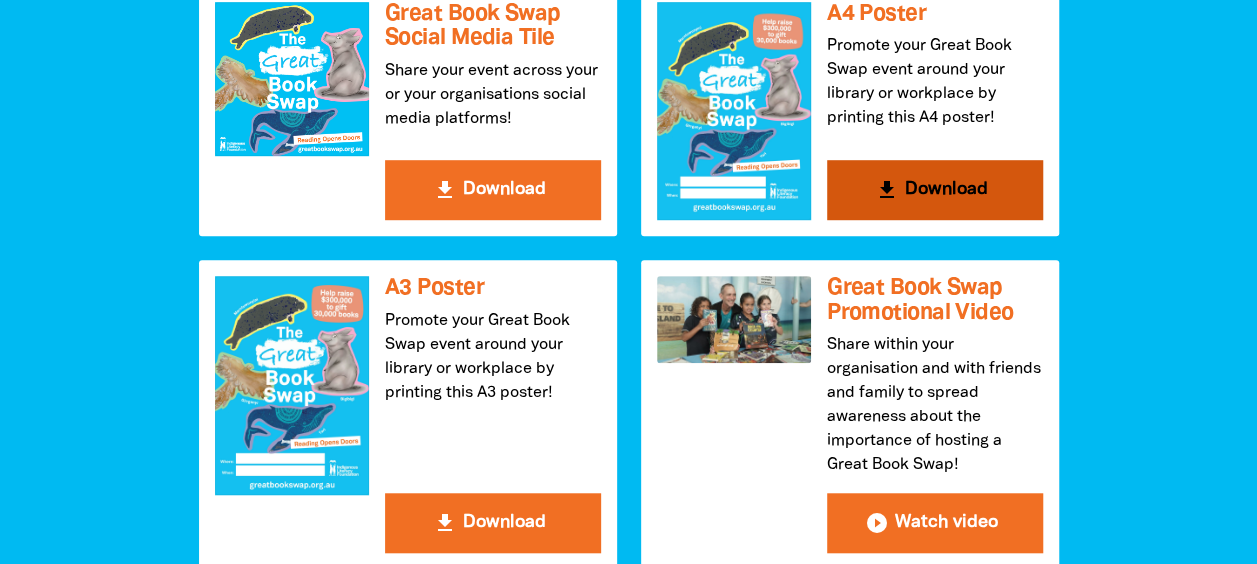 click on "get_app" at bounding box center (887, 190) 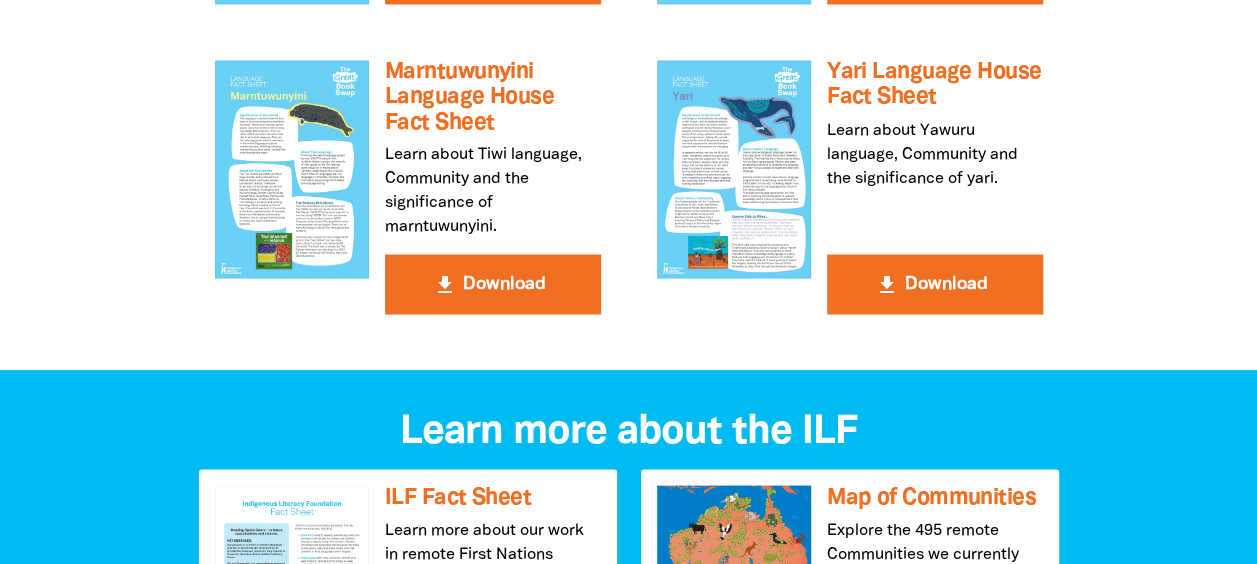 scroll, scrollTop: 1900, scrollLeft: 0, axis: vertical 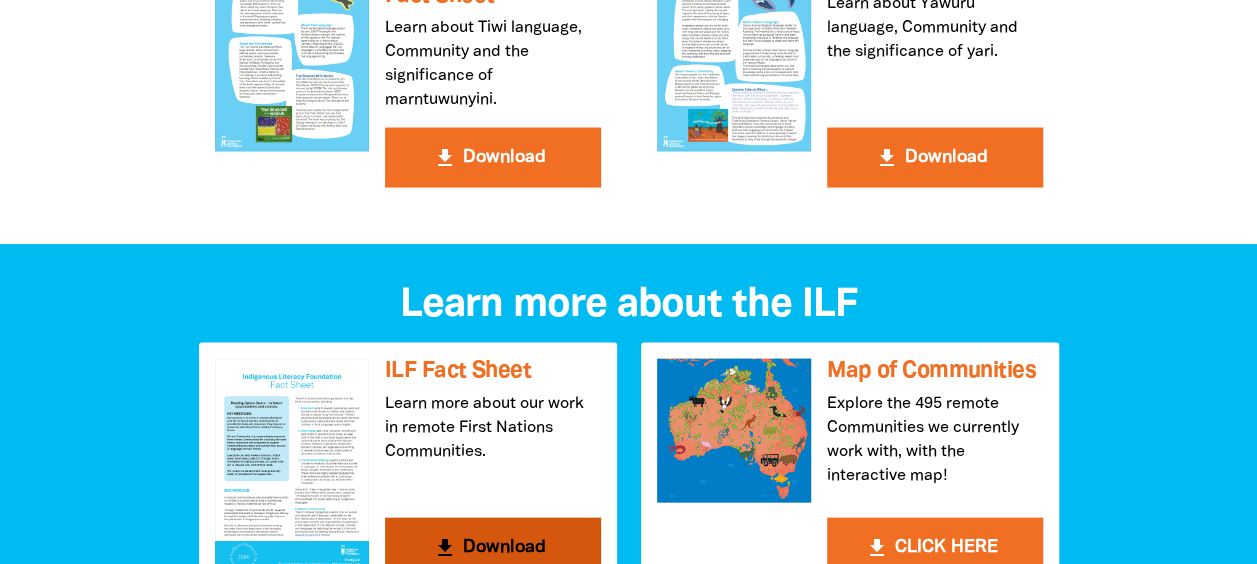 click on "get_app   Download" at bounding box center (493, 548) 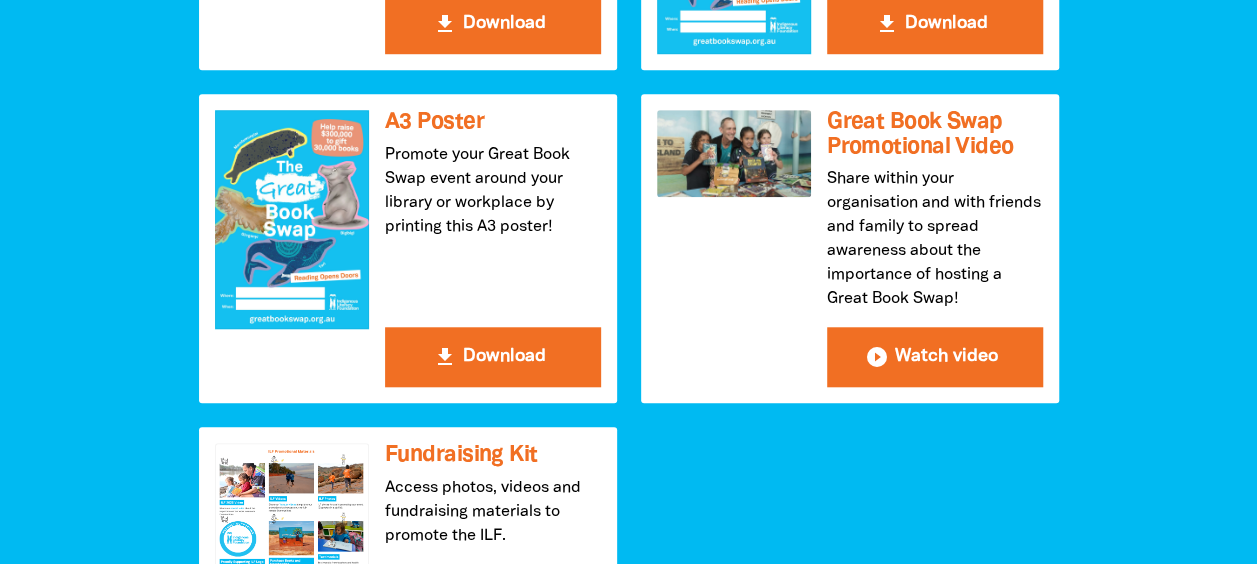 scroll, scrollTop: 1000, scrollLeft: 0, axis: vertical 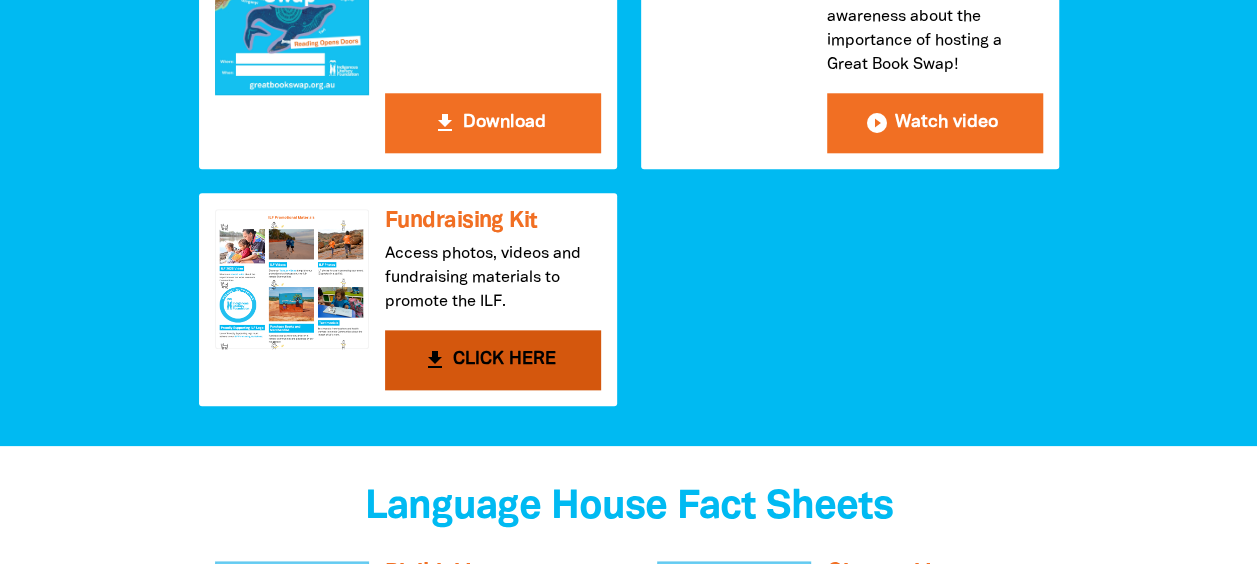 click on "get_app   CLICK HERE" at bounding box center [493, 360] 